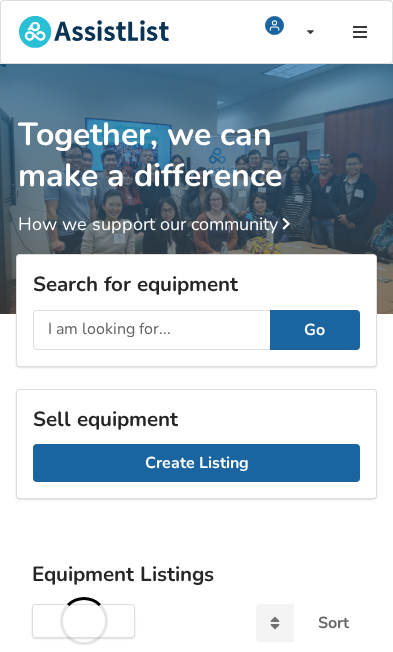 scroll, scrollTop: 0, scrollLeft: 0, axis: both 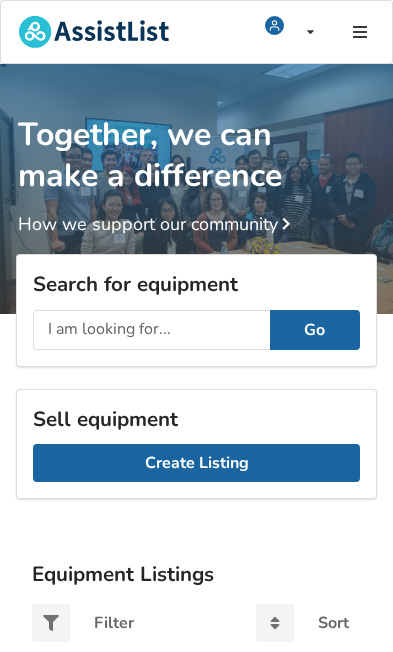 click on "Create Listing" at bounding box center (196, 463) 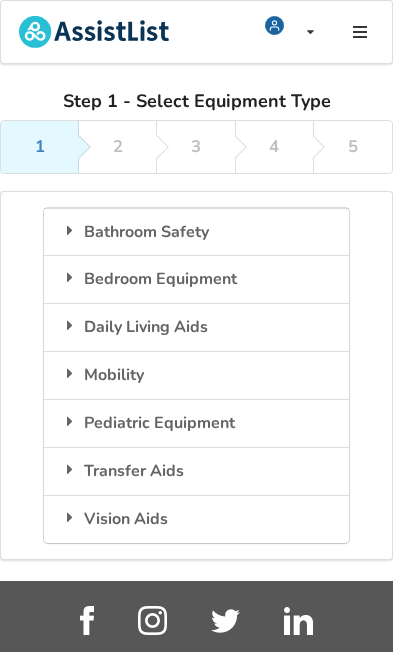 click on "Mobility" at bounding box center (196, 375) 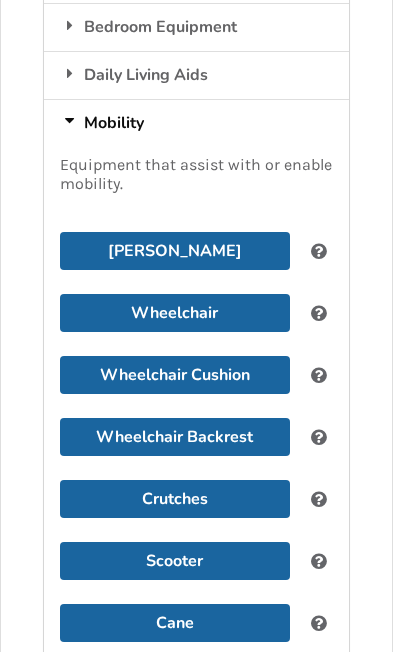 scroll, scrollTop: 280, scrollLeft: 0, axis: vertical 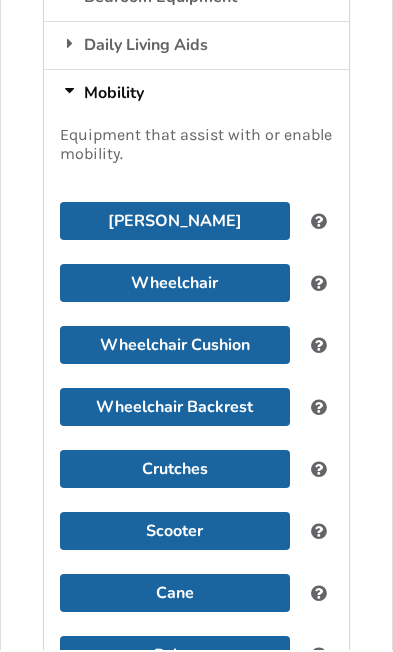 click on "Scooter" at bounding box center (175, 533) 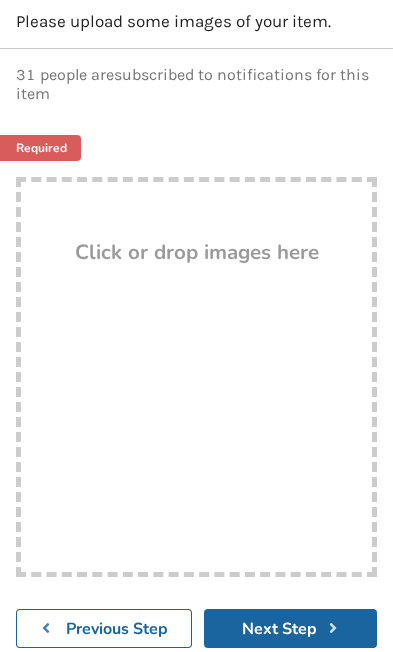 click on "Drop here! Click or drop images here" at bounding box center [196, 377] 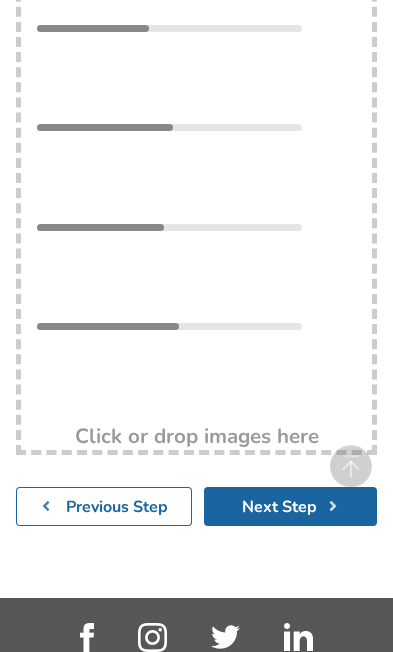 scroll, scrollTop: 718, scrollLeft: 0, axis: vertical 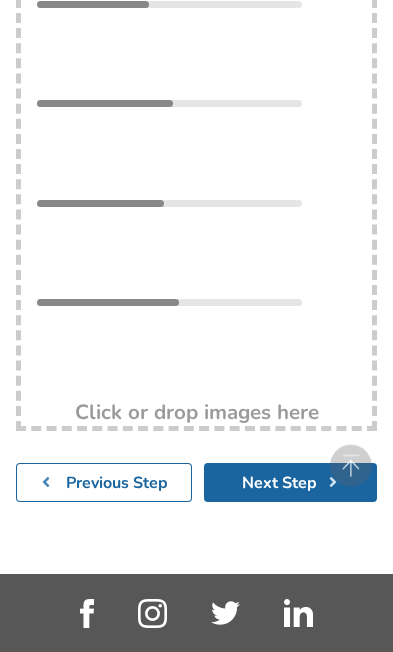 click on "Next Step" at bounding box center [290, 482] 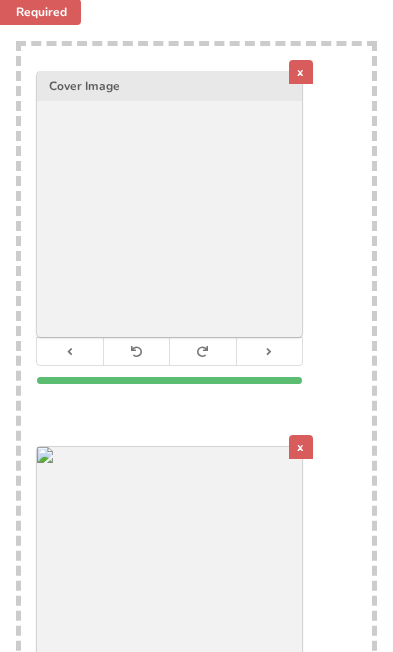 scroll, scrollTop: 379, scrollLeft: 0, axis: vertical 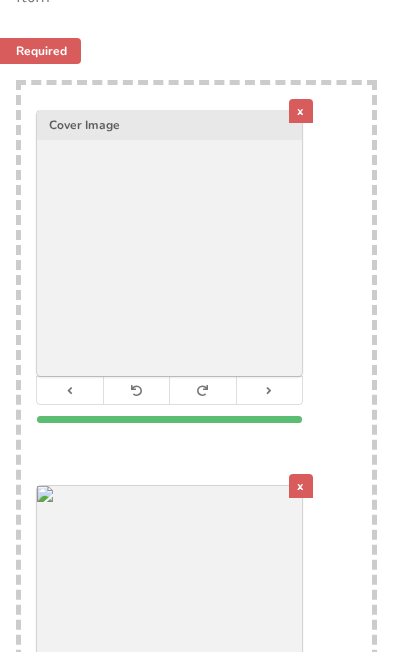 click on "x" at bounding box center [301, 111] 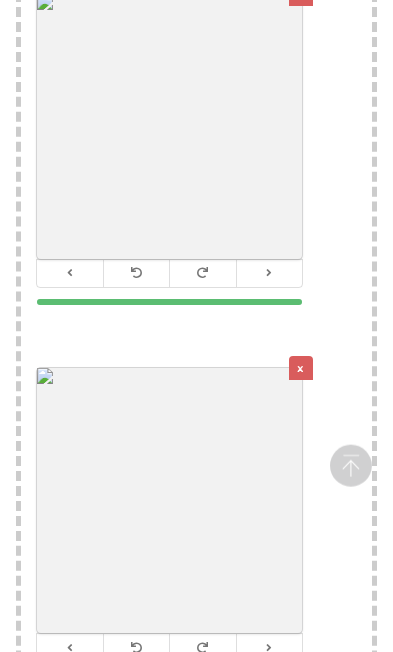 scroll, scrollTop: 873, scrollLeft: 0, axis: vertical 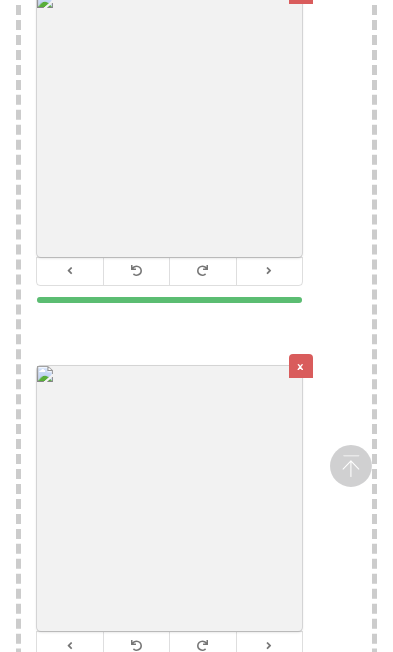 click on "x" at bounding box center [301, 366] 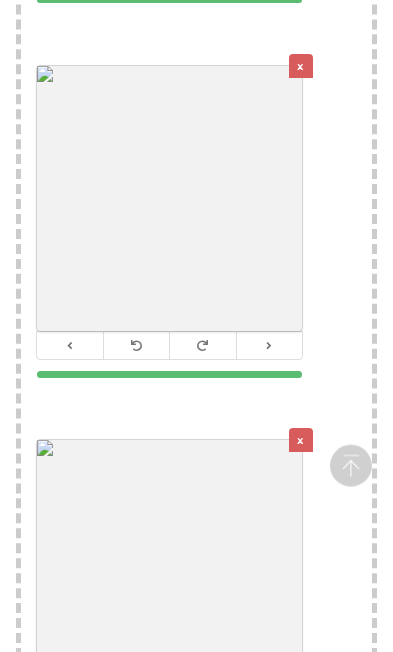 scroll, scrollTop: 1227, scrollLeft: 0, axis: vertical 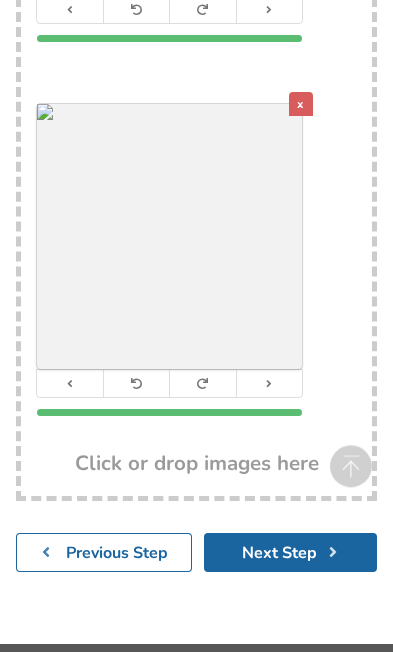 click on "Next Step" at bounding box center [290, 552] 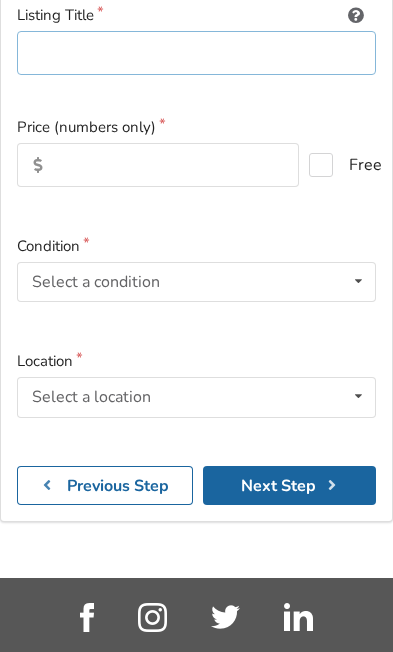 click at bounding box center (196, 53) 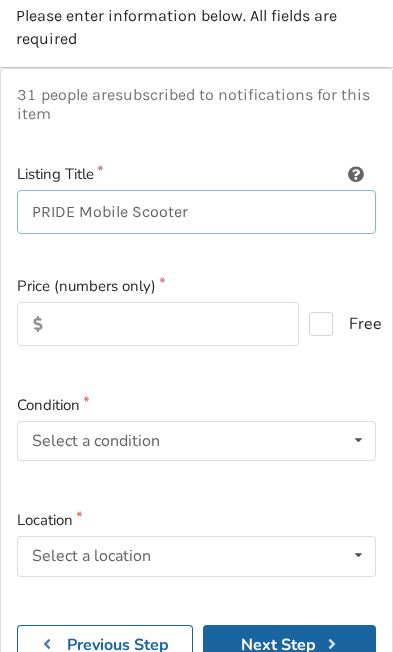 type on "PRIDE Mobile Scooter" 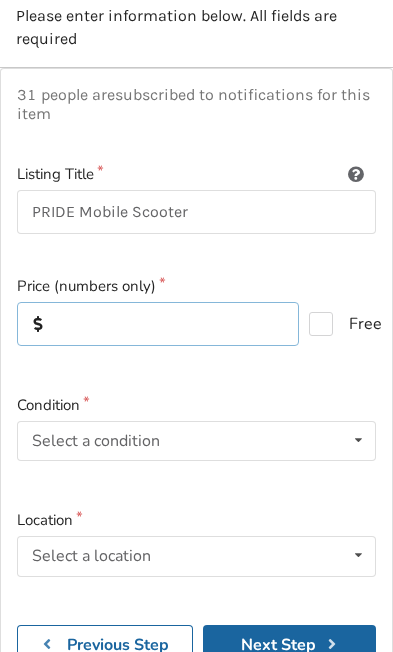 click at bounding box center (158, 324) 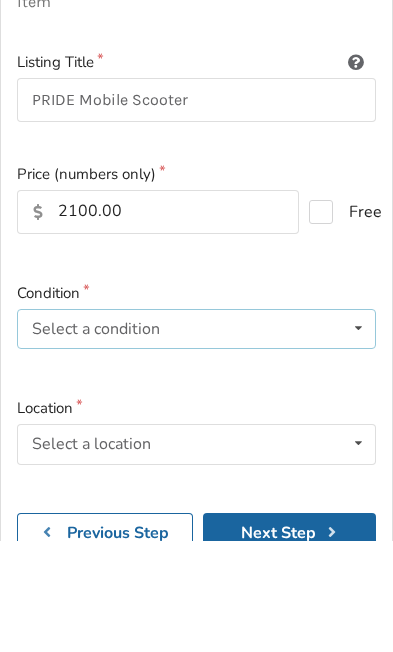 click on "Condition Select a condition Brand New Less Than 1 Year 1 To 2 Years 3 To 5 Years Over 5 Years" at bounding box center (196, 443) 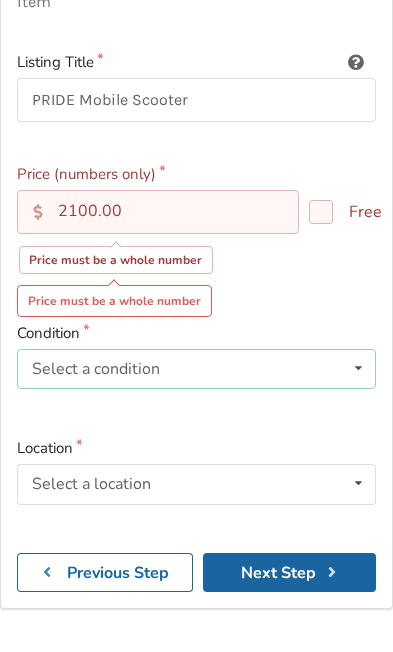 click on "Select a condition Brand New Less Than 1 Year 1 To 2 Years 3 To 5 Years Over 5 Years" at bounding box center [196, 369] 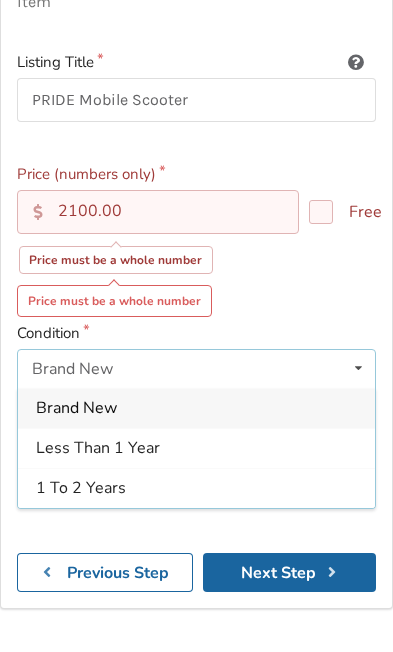 click on "Less Than 1 Year" at bounding box center [196, 448] 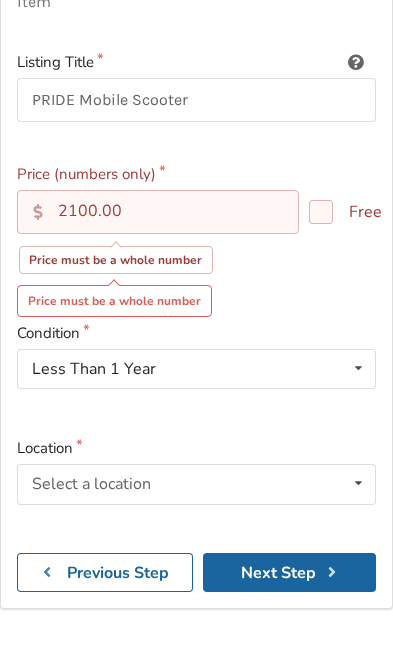 click at bounding box center [196, 412] 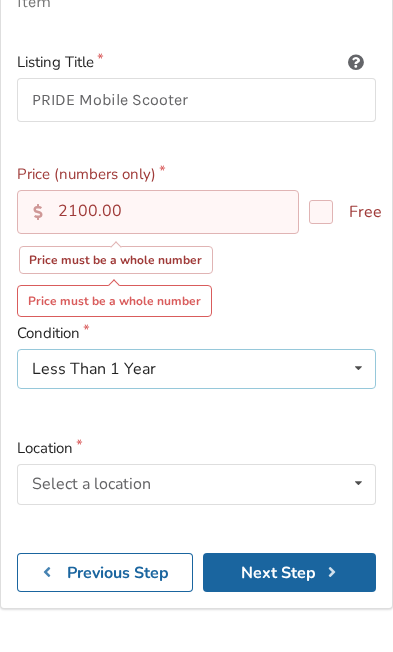 click on "Less Than 1 Year Brand New Less Than 1 Year 1 To 2 Years 3 To 5 Years Over 5 Years" at bounding box center [196, 369] 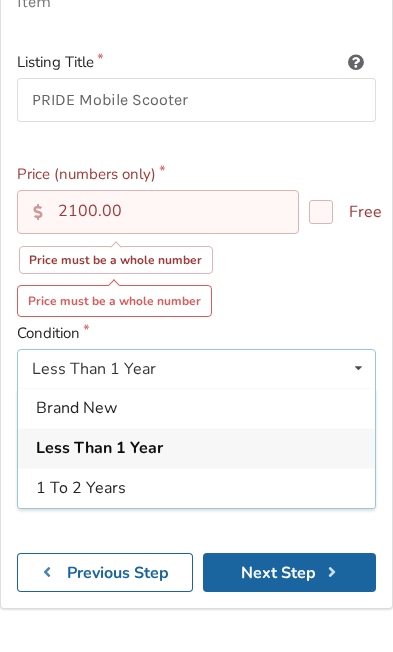 click on "Brand New" at bounding box center [196, 408] 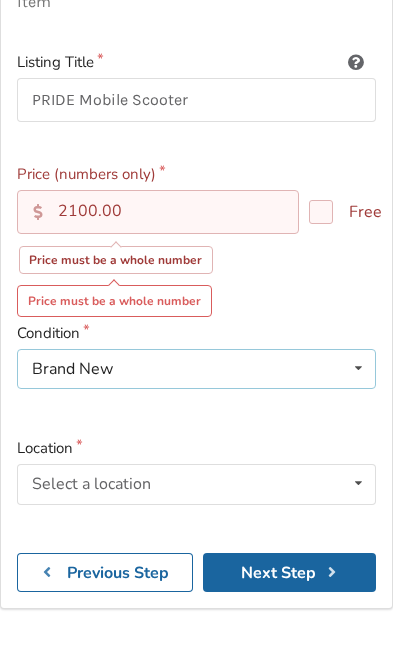 click on "Brand New Brand New Less Than 1 Year 1 To 2 Years 3 To 5 Years Over 5 Years" at bounding box center [196, 369] 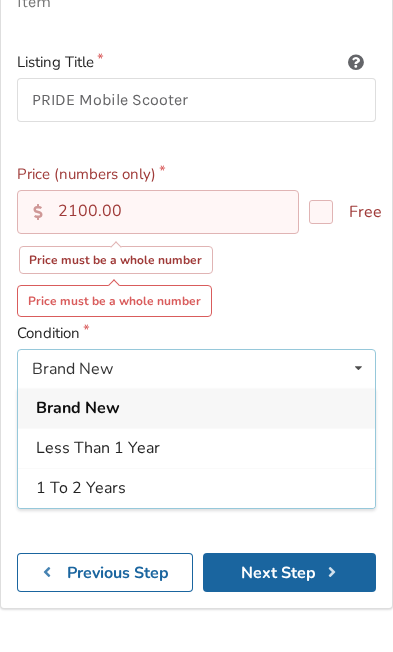 click on "Brand New Brand New Less Than 1 Year 1 To 2 Years 3 To 5 Years Over 5 Years" at bounding box center [196, 369] 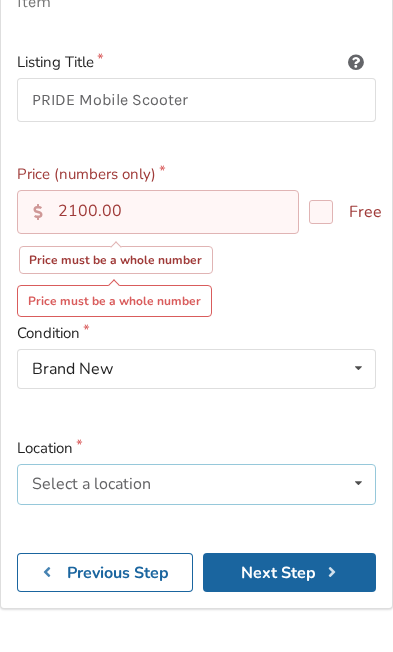 click on "Select a location [GEOGRAPHIC_DATA] [GEOGRAPHIC_DATA] [GEOGRAPHIC_DATA] [GEOGRAPHIC_DATA] [GEOGRAPHIC_DATA] [GEOGRAPHIC_DATA] [GEOGRAPHIC_DATA] [GEOGRAPHIC_DATA] [GEOGRAPHIC_DATA] [GEOGRAPHIC_DATA] [GEOGRAPHIC_DATA] [GEOGRAPHIC_DATA] [GEOGRAPHIC_DATA][PERSON_NAME][GEOGRAPHIC_DATA][PERSON_NAME] [GEOGRAPHIC_DATA] [GEOGRAPHIC_DATA][PERSON_NAME] [GEOGRAPHIC_DATA] [GEOGRAPHIC_DATA] [GEOGRAPHIC_DATA] [GEOGRAPHIC_DATA] [GEOGRAPHIC_DATA] Other" at bounding box center [196, 484] 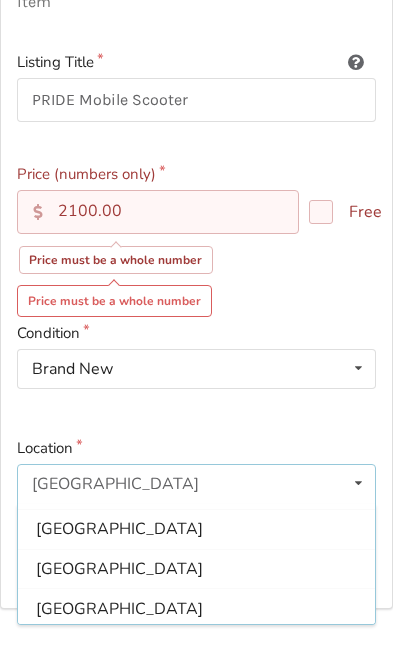 scroll, scrollTop: 595, scrollLeft: 0, axis: vertical 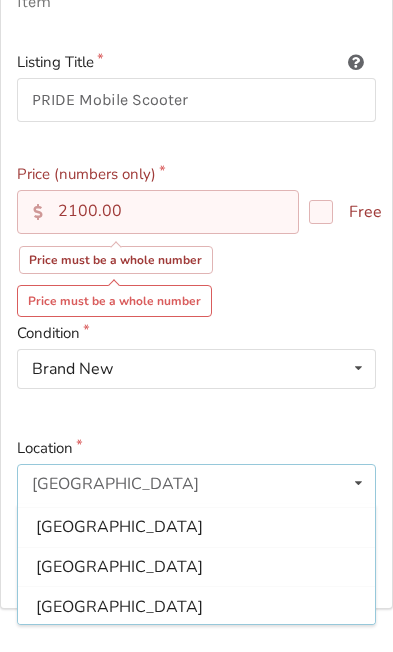 click on "[GEOGRAPHIC_DATA]" at bounding box center (196, 606) 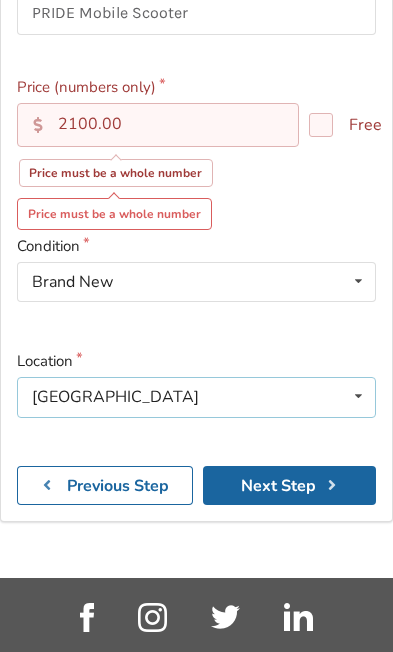 scroll, scrollTop: 486, scrollLeft: 0, axis: vertical 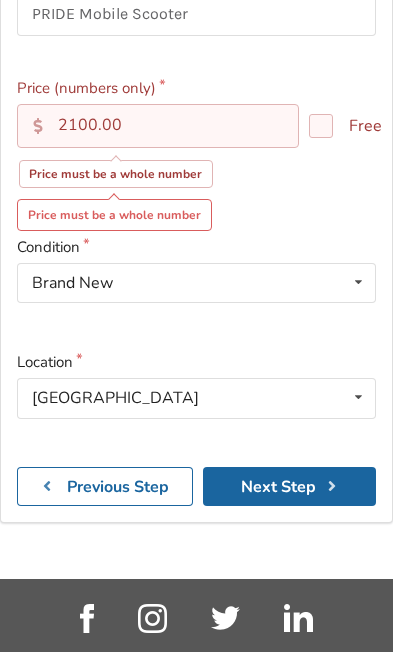 click on "Next Step" at bounding box center [289, 486] 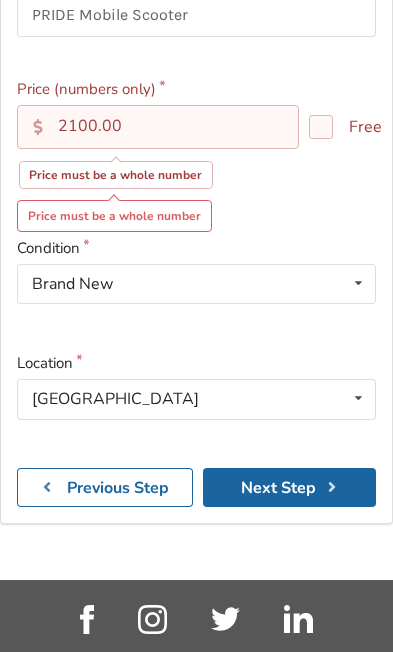 click on "Next Step" at bounding box center (289, 487) 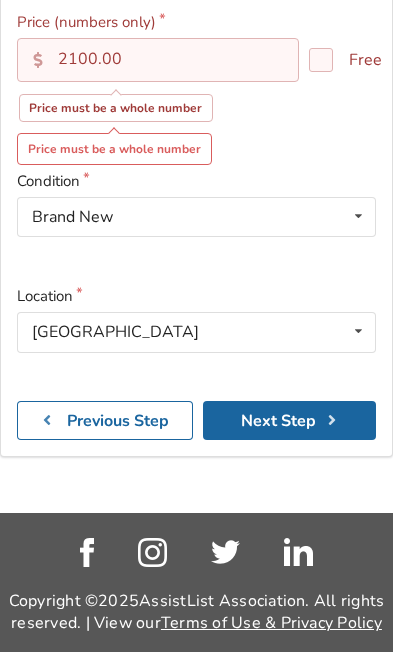 scroll, scrollTop: 567, scrollLeft: 0, axis: vertical 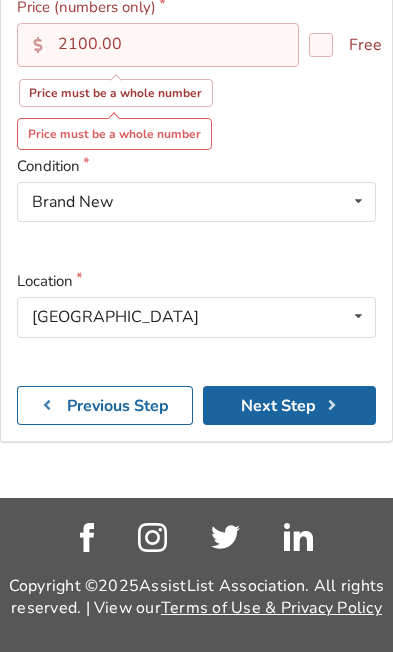 click on "Next Step" at bounding box center [289, 405] 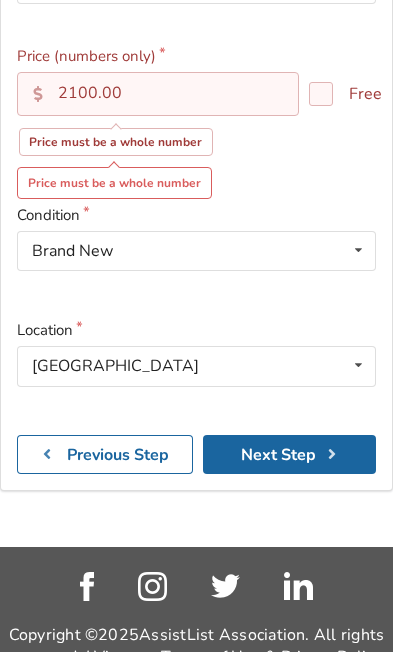 scroll, scrollTop: 518, scrollLeft: 0, axis: vertical 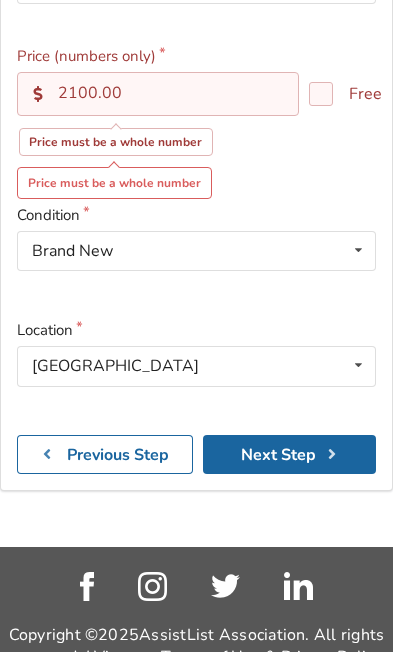 click on "2100.00" at bounding box center (158, 94) 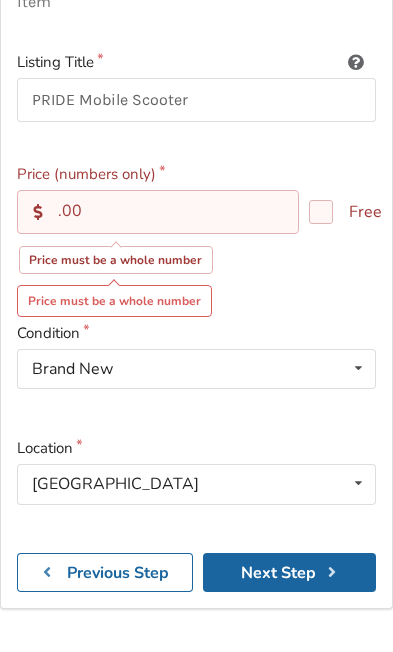 click on ".00" at bounding box center (158, 212) 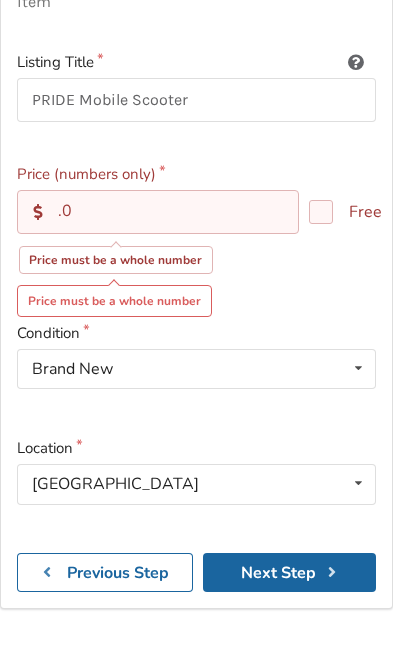 type on "." 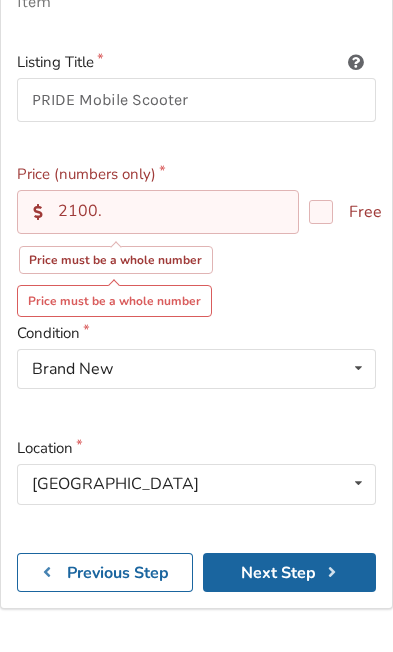 type on "2100" 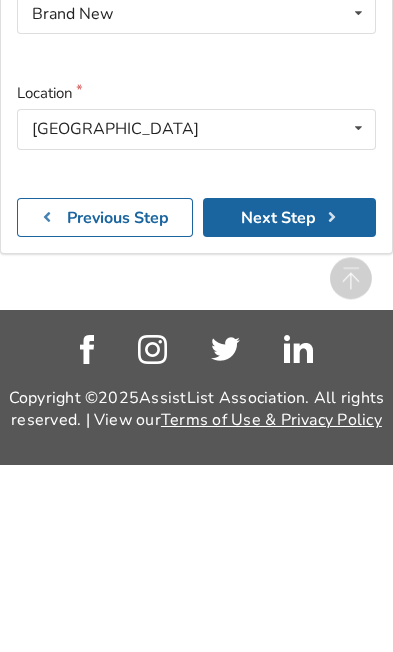 click on "Next Step" at bounding box center [289, 405] 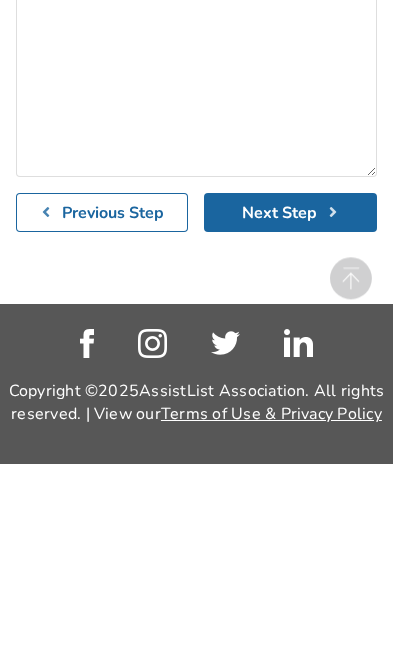 scroll, scrollTop: 498, scrollLeft: 0, axis: vertical 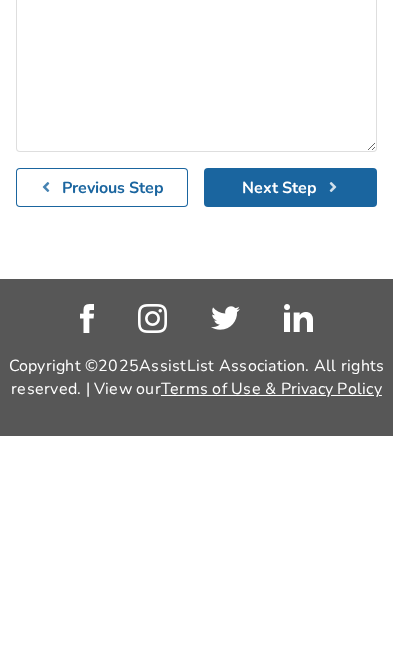 click at bounding box center [359, 80] 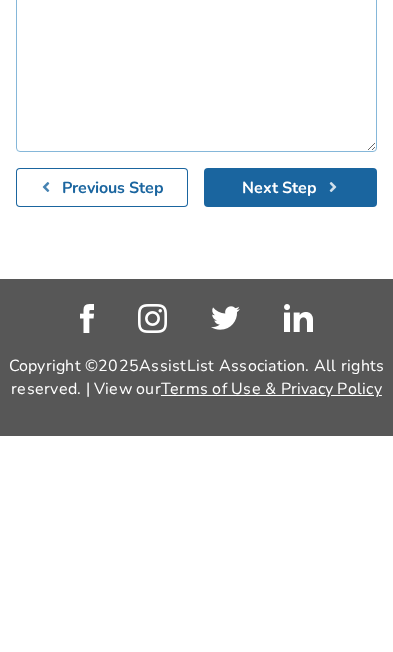 click at bounding box center (196, 273) 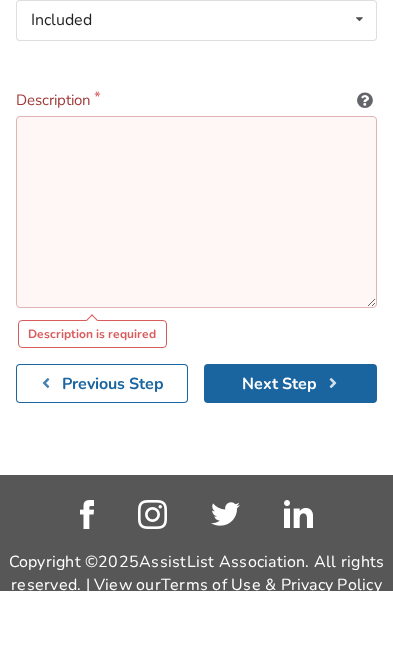 click at bounding box center [196, 273] 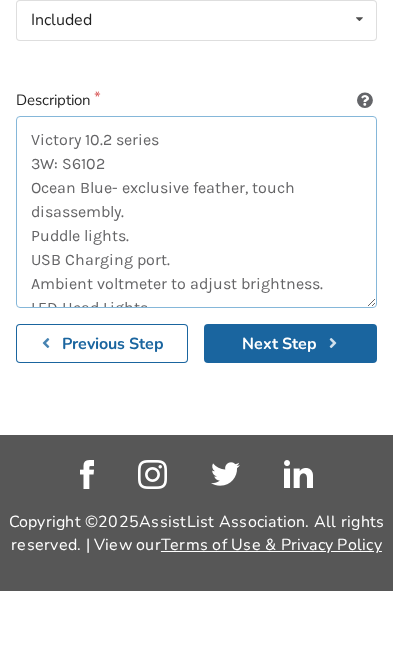 scroll, scrollTop: 216, scrollLeft: 0, axis: vertical 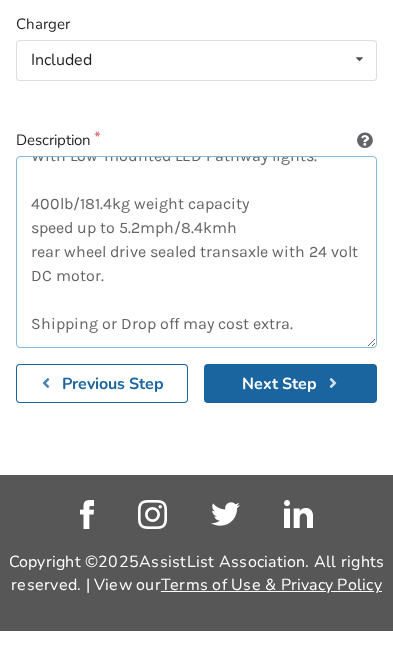 type on "Victory 10.2 series
3W: S6102
Ocean Blue- exclusive feather, touch disassembly.
Puddle lights.
USB Charging port.
Ambient voltmeter to adjust brightness.
LED Head Lights.
With Low-mounted LED Pathway lights.
400lb/181.4kg weight capacity
speed up to 5.2mph/8.4kmh
rear wheel drive sealed transaxle with 24 volt DC motor.
Shipping or Drop off may cost extra." 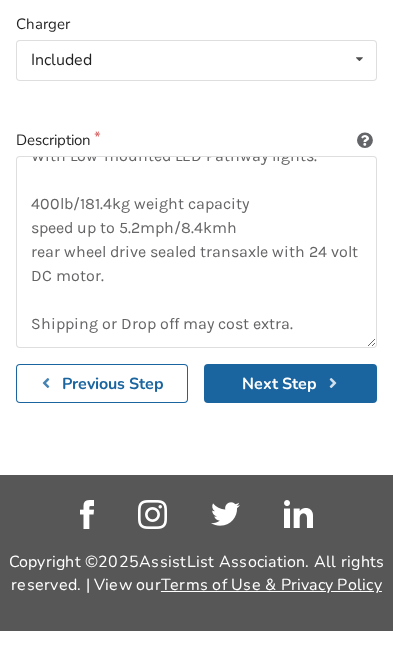 click on "Next Step" at bounding box center (290, 404) 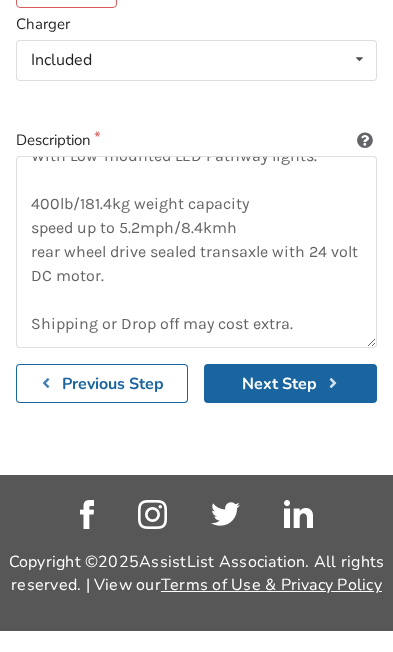 scroll, scrollTop: 0, scrollLeft: 0, axis: both 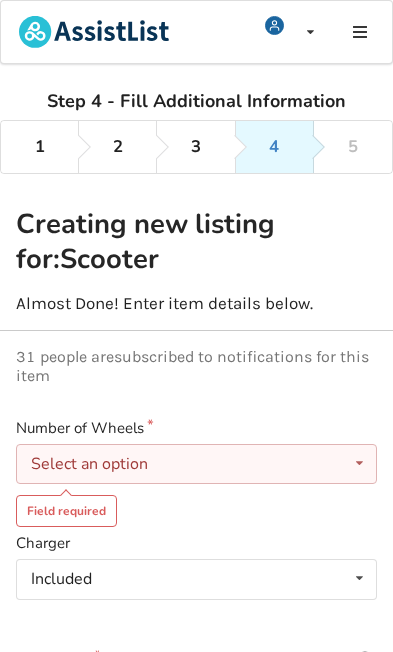 click on "Select an option 3 4" at bounding box center [196, 464] 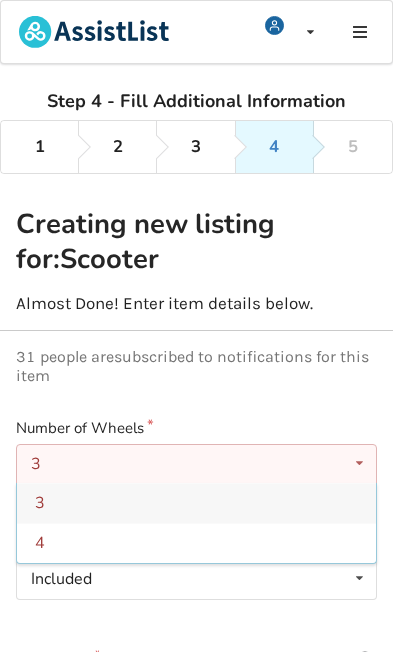 click on "3 3 4" at bounding box center (196, 464) 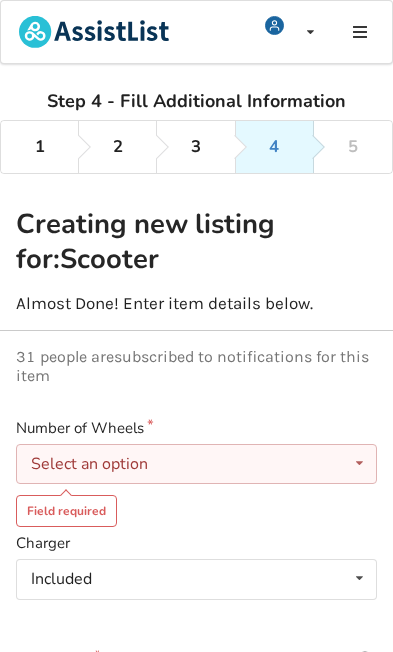 click on "Select an option 3 4" at bounding box center [196, 464] 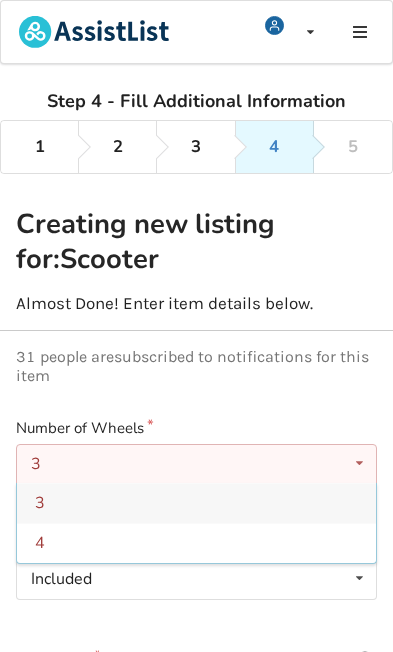 click on "3 3 4" at bounding box center [196, 464] 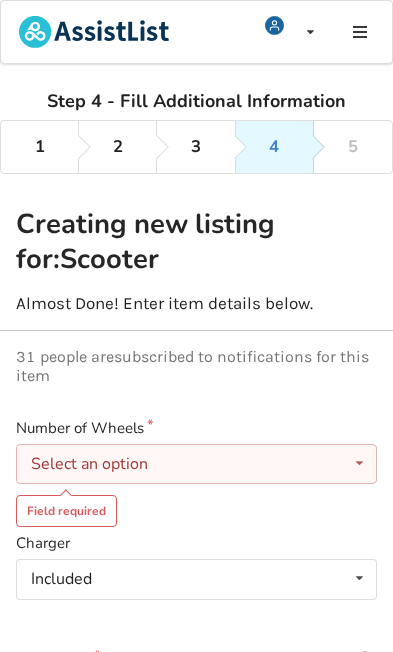 click at bounding box center [359, 463] 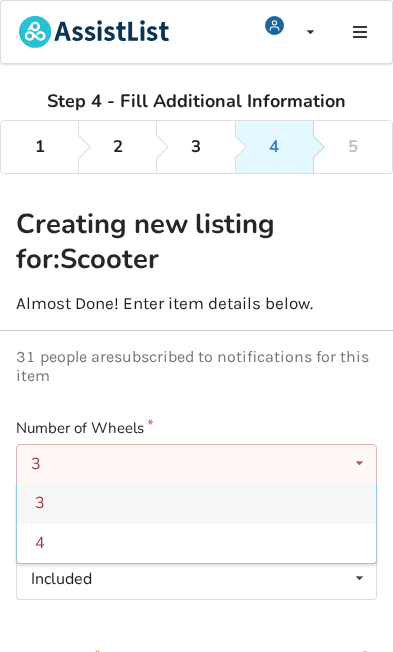 click on "4" at bounding box center [196, 543] 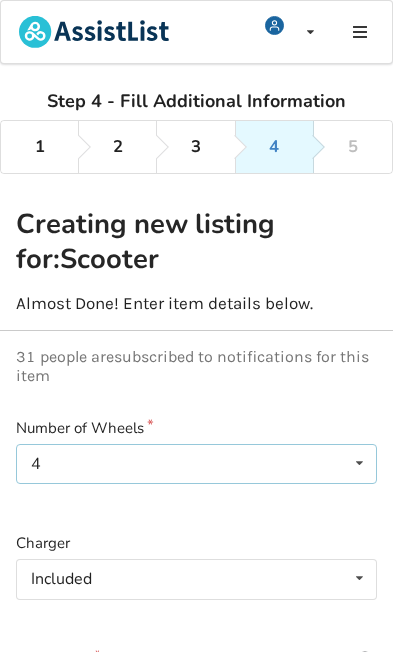 click at bounding box center (359, 463) 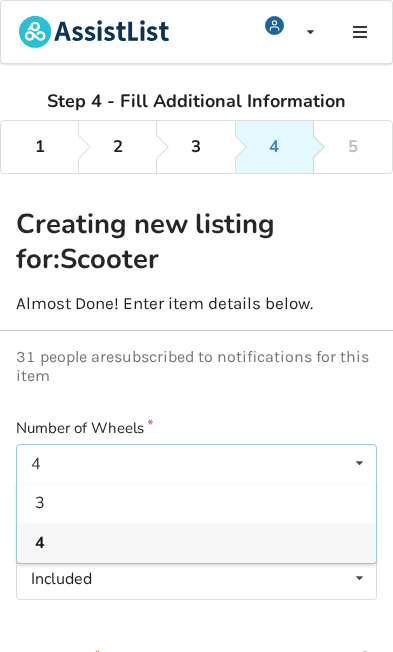 click on "4" at bounding box center (196, 543) 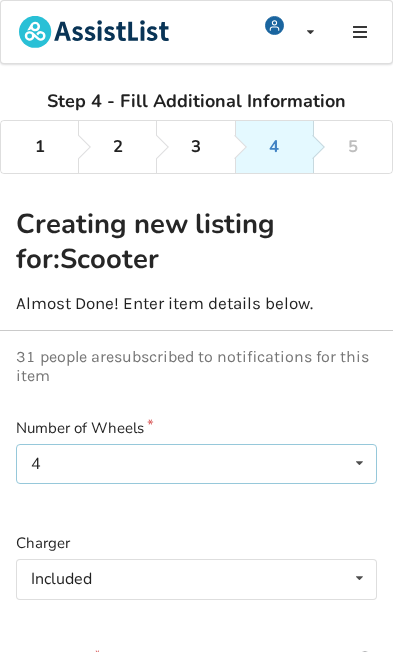 click at bounding box center (359, 463) 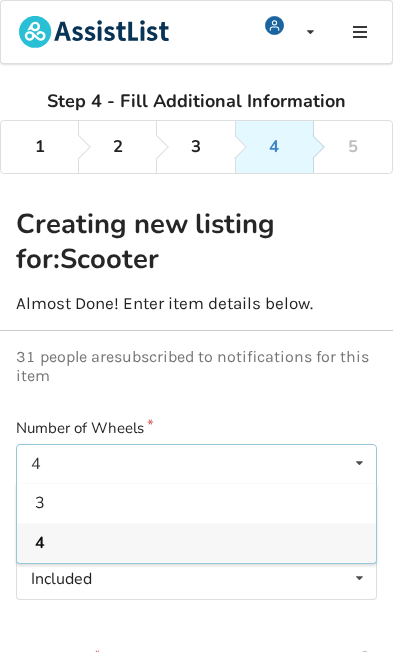 click on "3" at bounding box center [196, 503] 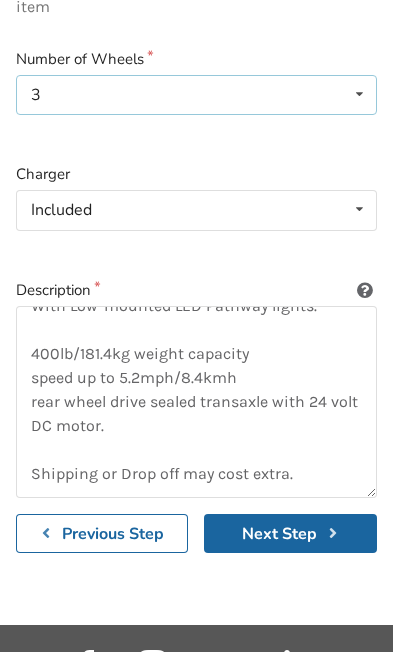 scroll, scrollTop: 368, scrollLeft: 0, axis: vertical 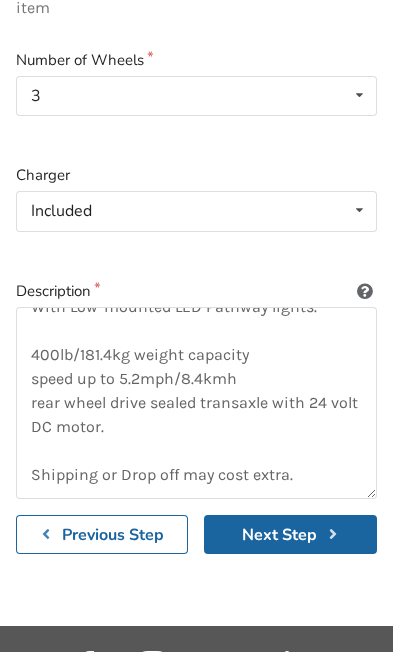 click on "Next Step" at bounding box center (290, 534) 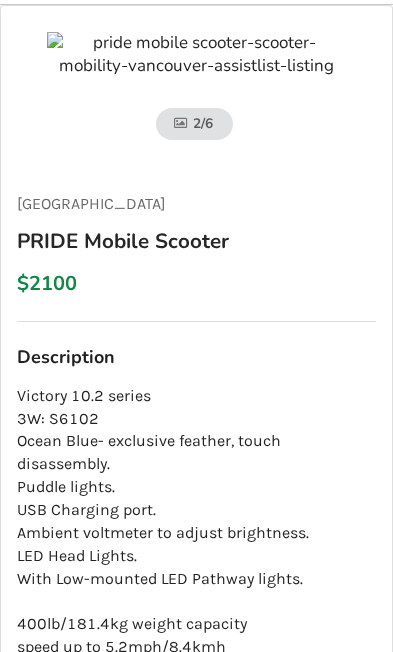 click at bounding box center [196, 55] 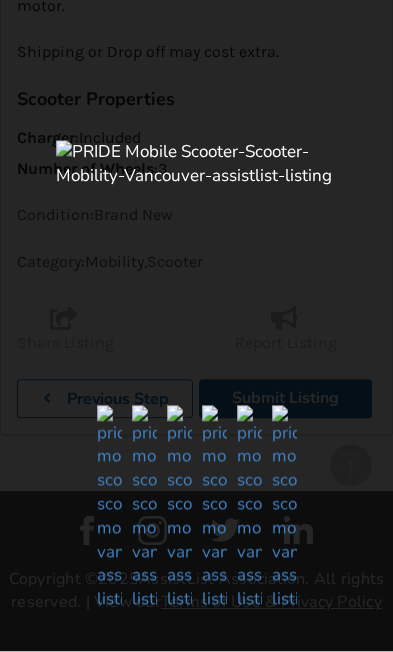 scroll, scrollTop: 1386, scrollLeft: 0, axis: vertical 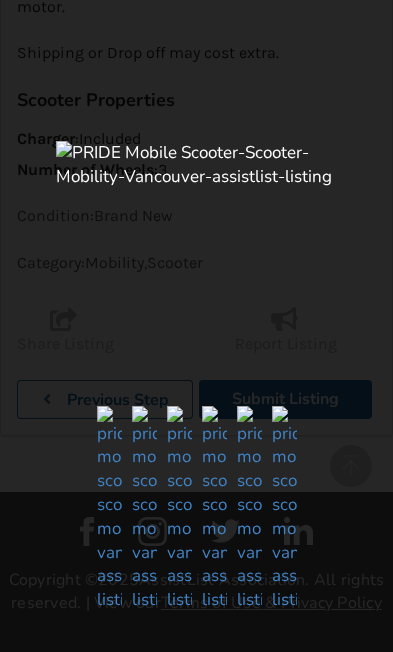 click at bounding box center (196, 165) 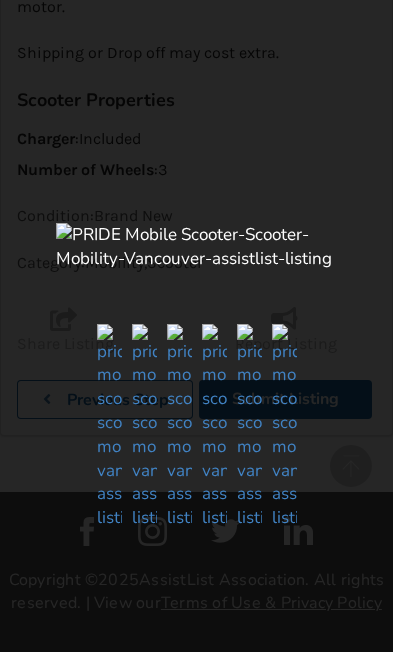 click at bounding box center [196, 247] 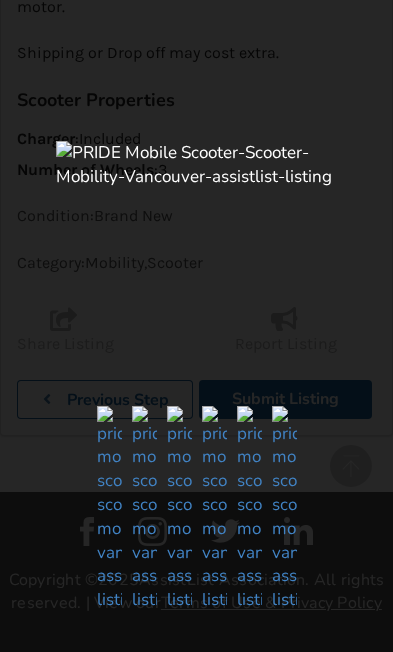 scroll, scrollTop: 1313, scrollLeft: 0, axis: vertical 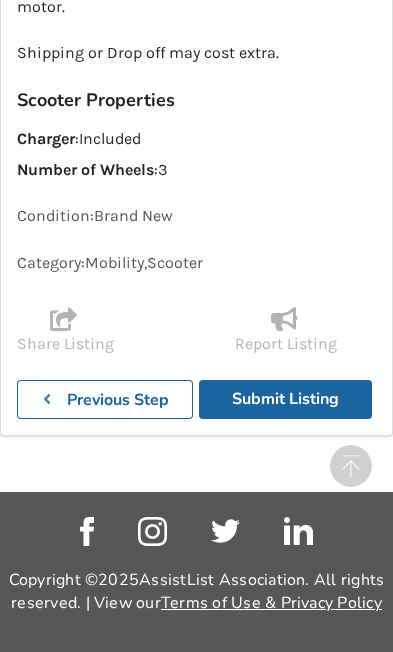click on "Submit Listing" at bounding box center (285, 399) 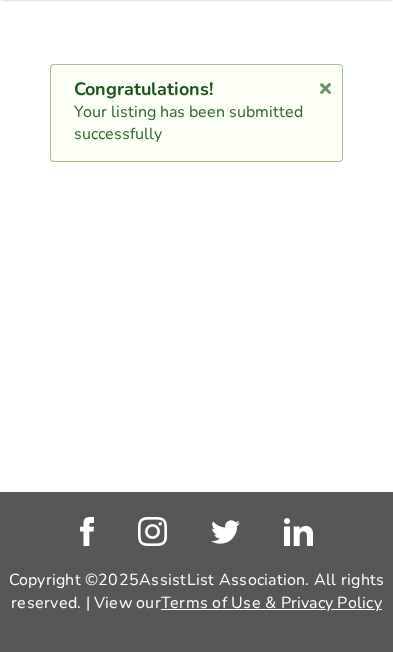scroll, scrollTop: 0, scrollLeft: 0, axis: both 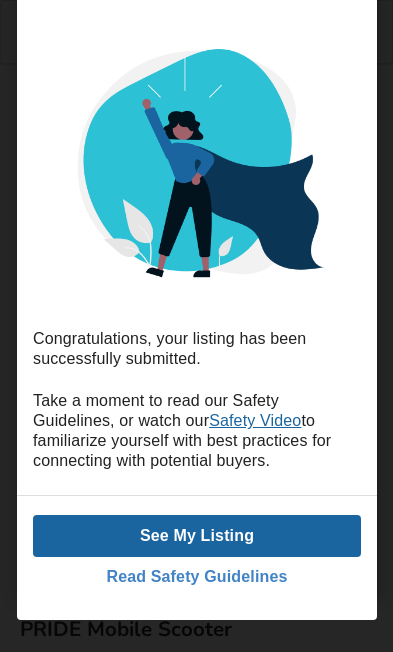 click on "See My Listing" at bounding box center [197, 536] 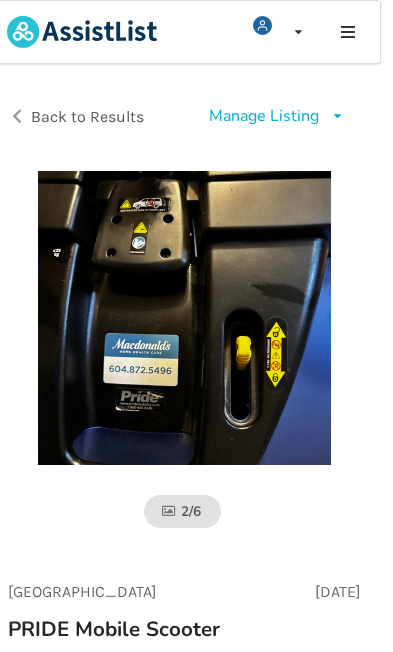 scroll, scrollTop: 0, scrollLeft: 12, axis: horizontal 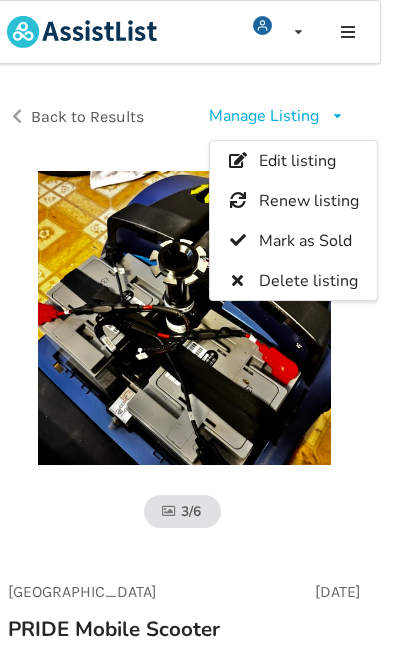 click on "Edit listing" at bounding box center [296, 162] 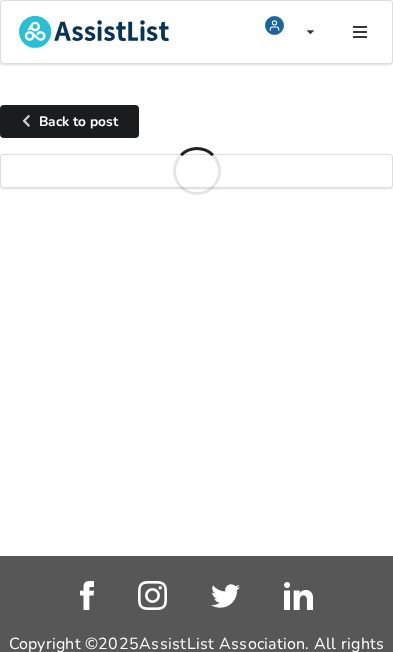 scroll, scrollTop: 0, scrollLeft: 0, axis: both 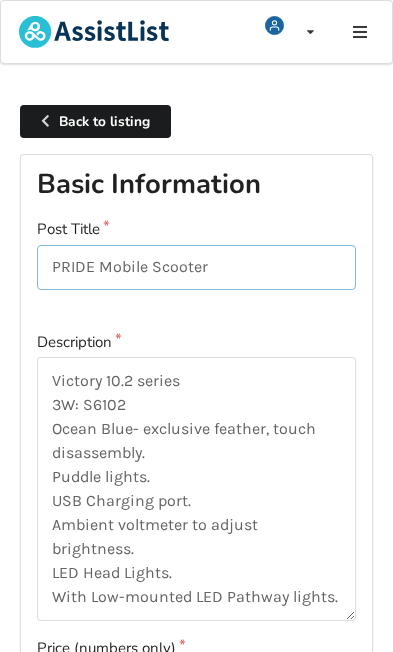 click on "PRIDE Mobile Scooter" at bounding box center [197, 267] 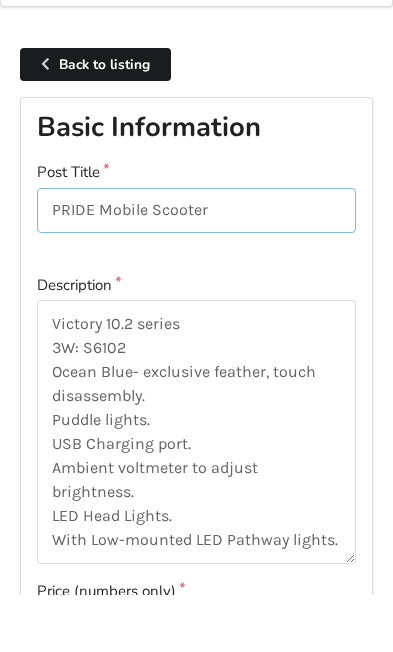click on "PRIDE Mobile Scooter" at bounding box center (197, 267) 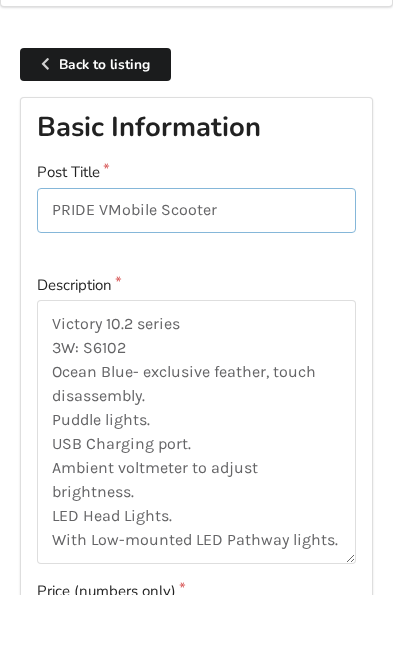 type on "PRIDE Mobile Scooter" 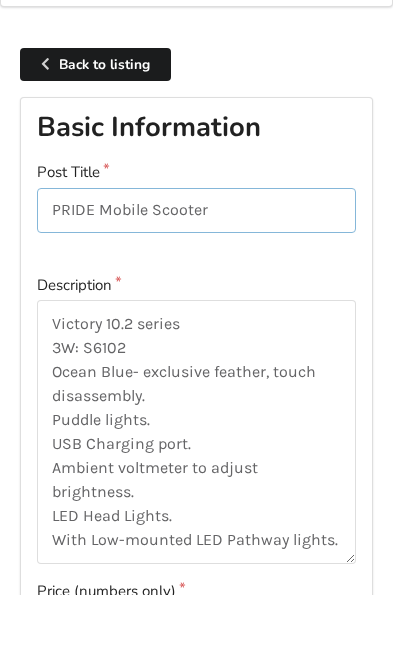click on "PRIDE Mobile Scooter" at bounding box center [197, 267] 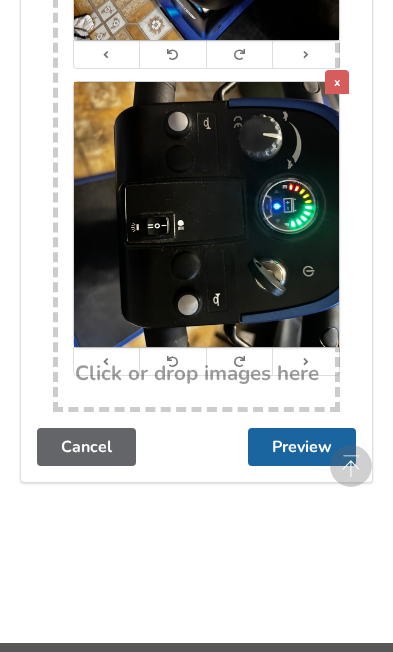 scroll, scrollTop: 2866, scrollLeft: 0, axis: vertical 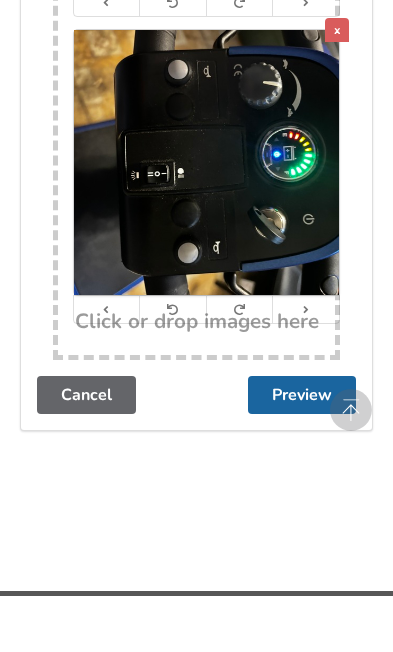 click on "Preview" at bounding box center [302, 451] 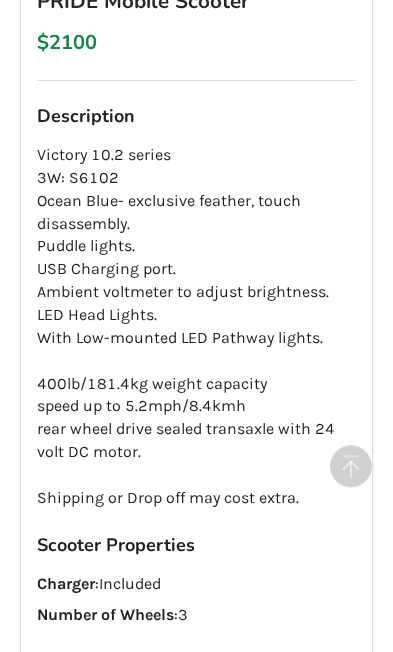 scroll, scrollTop: 610, scrollLeft: 0, axis: vertical 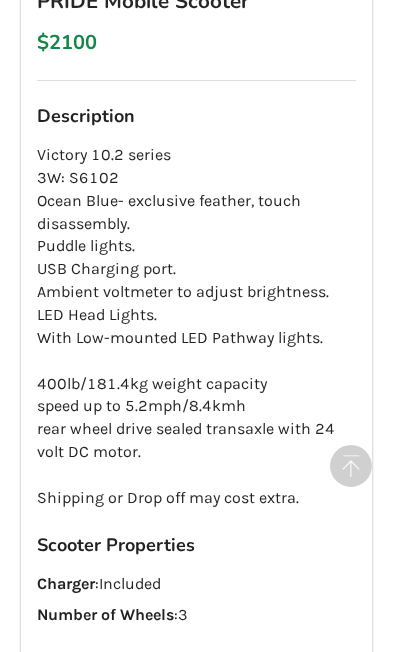 click on "Victory 10.2 series
3W: S6102
Ocean Blue- exclusive feather, touch disassembly.
Puddle lights.
USB Charging port.
Ambient voltmeter to adjust brightness.
LED Head Lights.
With Low-mounted LED Pathway lights.
400lb/181.4kg weight capacity
speed up to 5.2mph/8.4kmh
rear wheel drive sealed transaxle with 24 volt DC motor.
Shipping or Drop off may cost extra." at bounding box center [197, 327] 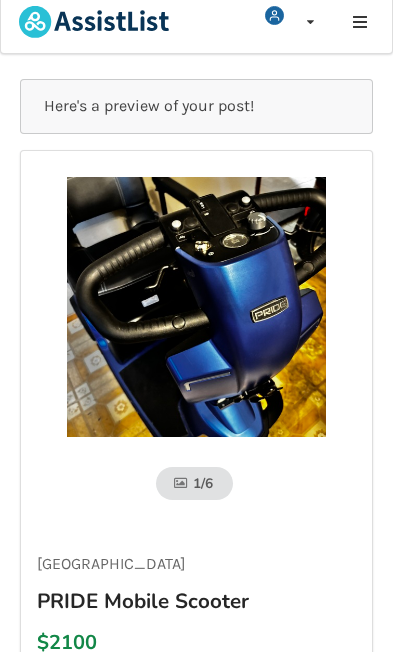 scroll, scrollTop: 0, scrollLeft: 0, axis: both 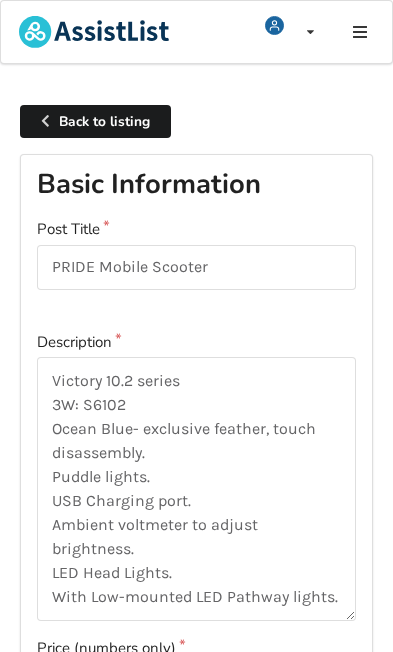 click at bounding box center (359, 32) 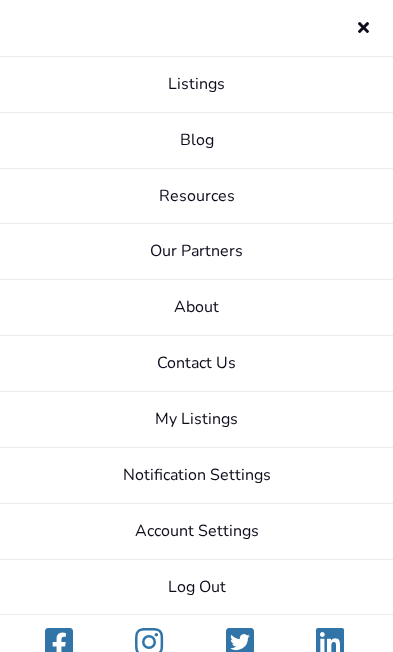 click at bounding box center (363, 24) 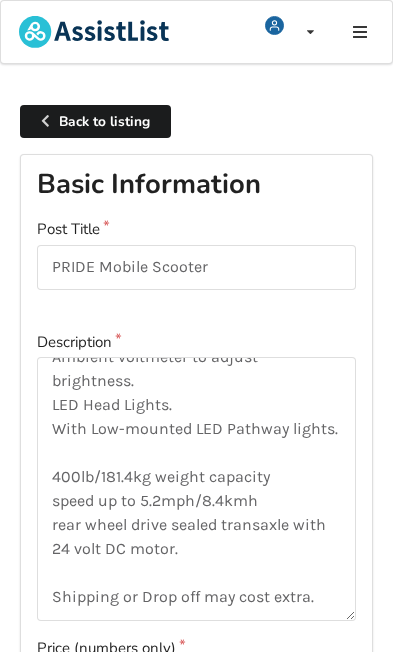 scroll, scrollTop: 168, scrollLeft: 0, axis: vertical 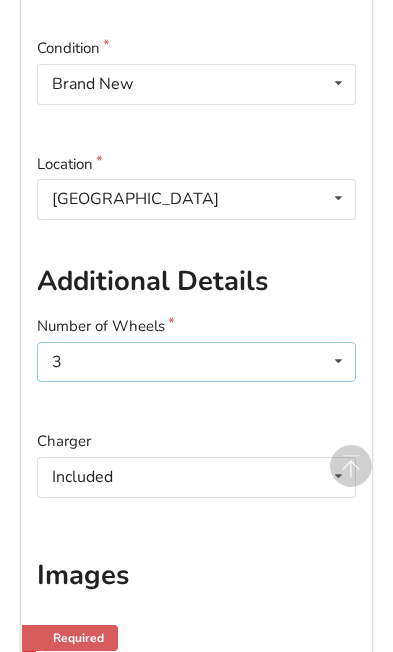 click at bounding box center [338, 361] 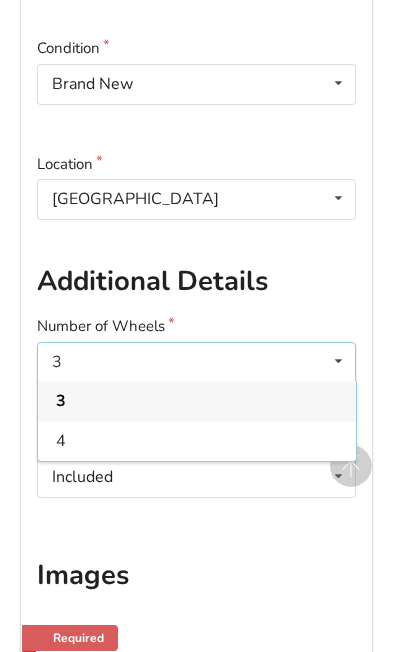 click on "Additional Details" at bounding box center [197, 281] 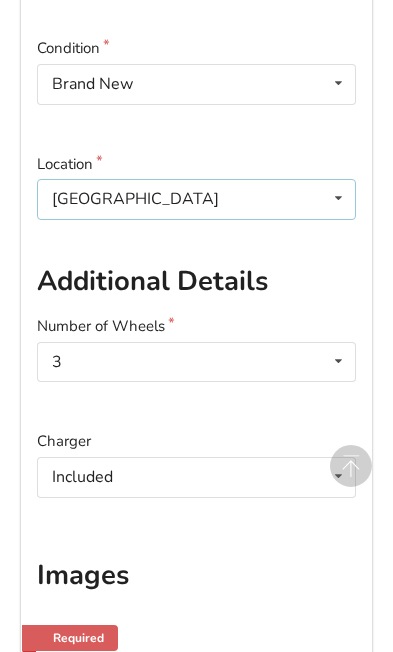 click at bounding box center [338, 198] 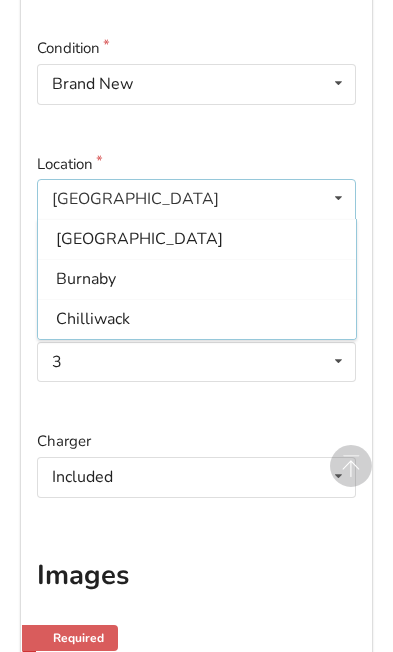 scroll, scrollTop: 596, scrollLeft: 0, axis: vertical 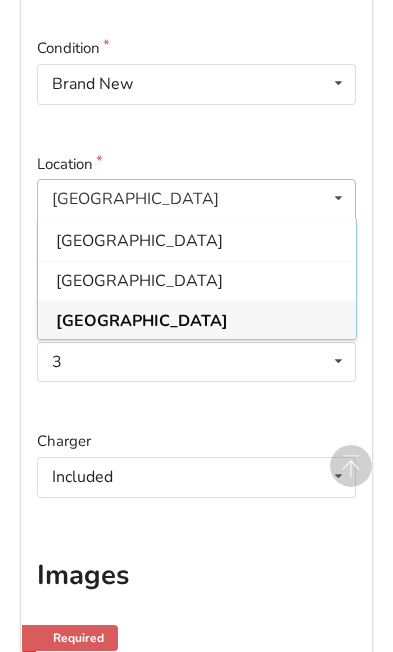 click on "[GEOGRAPHIC_DATA]" at bounding box center [197, 320] 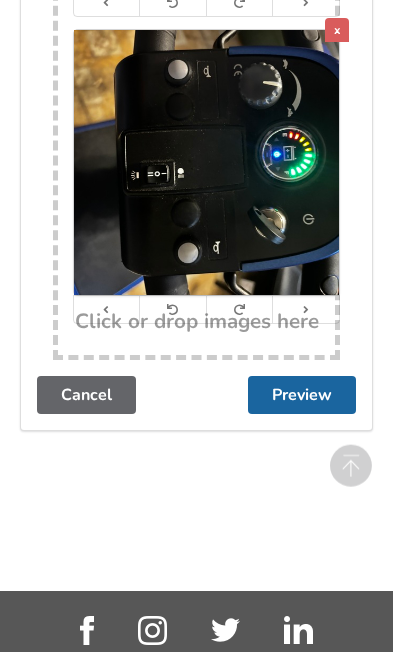 scroll, scrollTop: 2923, scrollLeft: 0, axis: vertical 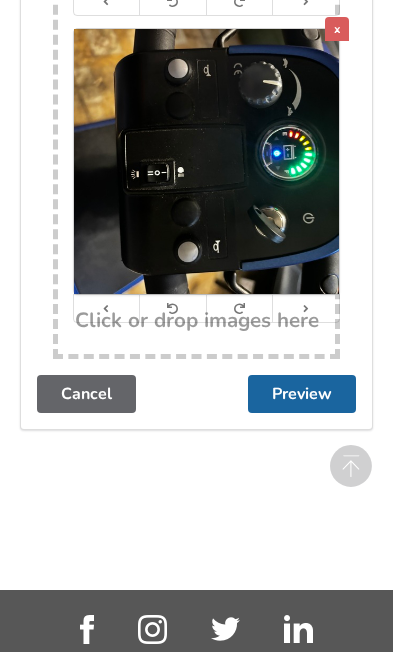 click on "Preview" at bounding box center [302, 394] 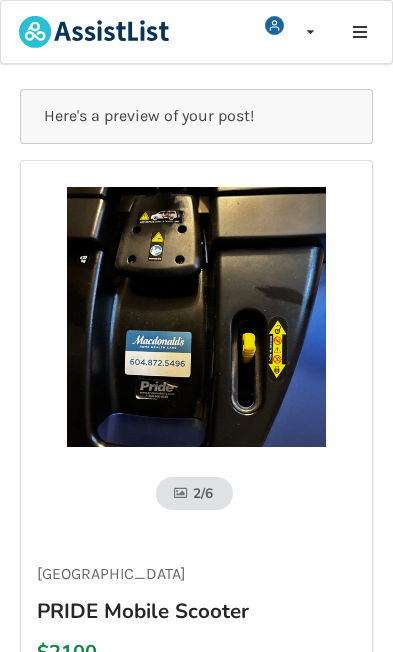 click at bounding box center (359, 32) 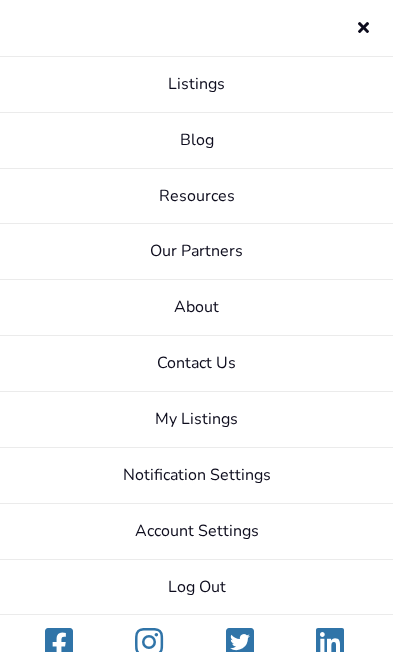 click on "Listings" at bounding box center [196, 85] 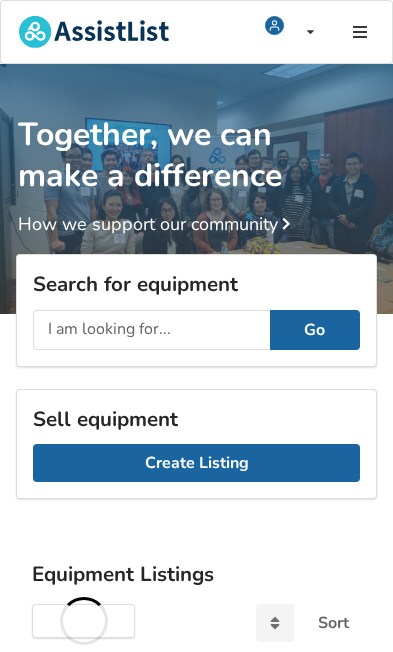 scroll, scrollTop: 0, scrollLeft: 0, axis: both 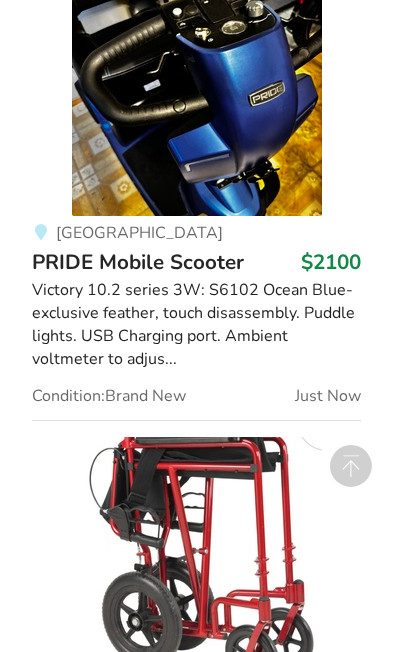 click on "Victory 10.2 series
3W: S6102
Ocean Blue- exclusive feather, touch disassembly.
Puddle lights.
USB Charging port.
Ambient voltmeter to adjus..." at bounding box center [196, 324] 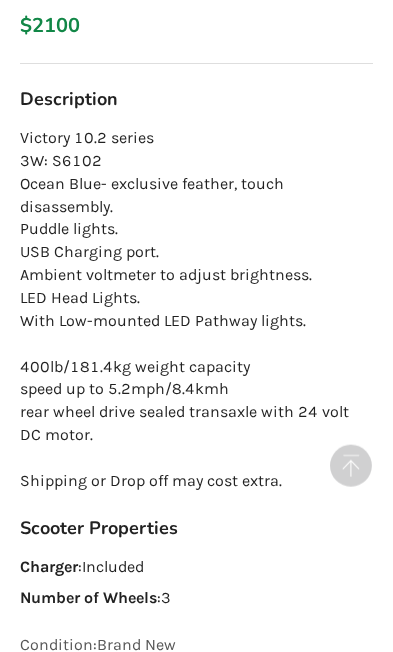 scroll, scrollTop: 647, scrollLeft: 0, axis: vertical 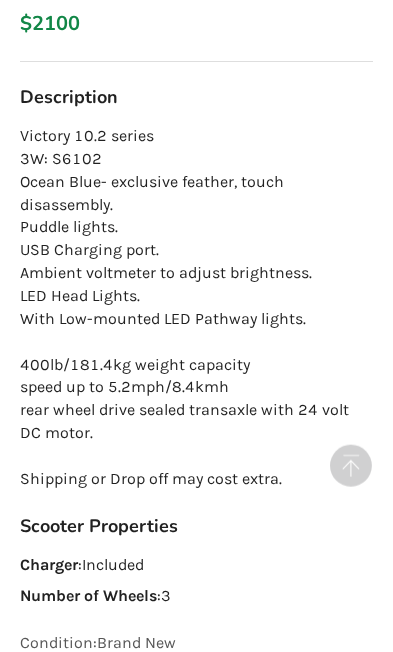 click on "Victory 10.2 series
3W: S6102
Ocean Blue- exclusive feather, touch disassembly.
Puddle lights.
USB Charging port.
Ambient voltmeter to adjust brightness.
LED Head Lights.
With Low-mounted LED Pathway lights.
400lb/181.4kg weight capacity
speed up to 5.2mph/8.4kmh
rear wheel drive sealed transaxle with 24 volt DC motor.
Shipping or Drop off may cost extra." at bounding box center (197, 308) 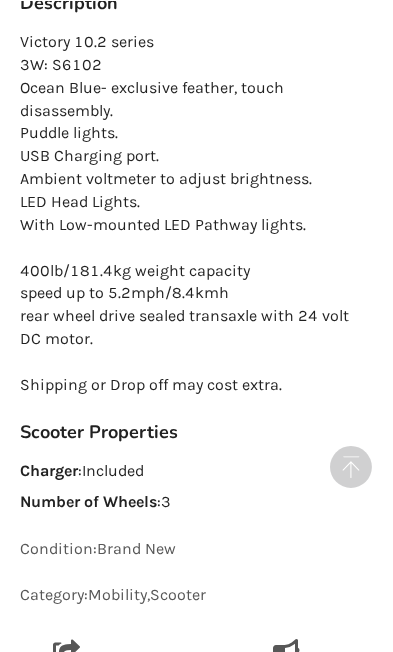 scroll, scrollTop: 741, scrollLeft: 0, axis: vertical 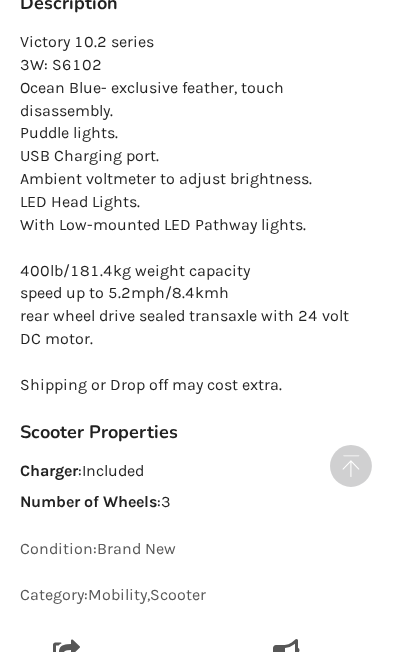 click on "Victory 10.2 series
3W: S6102
Ocean Blue- exclusive feather, touch disassembly.
Puddle lights.
USB Charging port.
Ambient voltmeter to adjust brightness.
LED Head Lights.
With Low-mounted LED Pathway lights.
400lb/181.4kg weight capacity
speed up to 5.2mph/8.4kmh
rear wheel drive sealed transaxle with 24 volt DC motor.
Shipping or Drop off may cost extra." at bounding box center (197, 214) 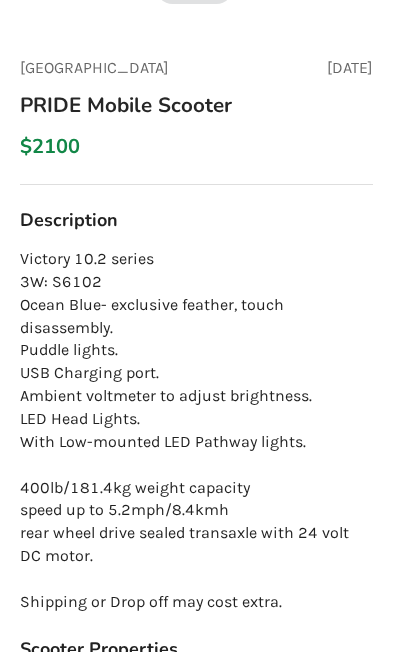 scroll, scrollTop: 523, scrollLeft: 0, axis: vertical 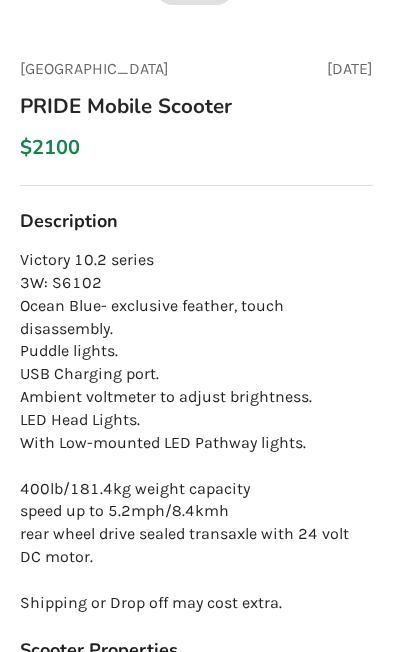 click on "Victory 10.2 series
3W: S6102
Ocean Blue- exclusive feather, touch disassembly.
Puddle lights.
USB Charging port.
Ambient voltmeter to adjust brightness.
LED Head Lights.
With Low-mounted LED Pathway lights.
400lb/181.4kg weight capacity
speed up to 5.2mph/8.4kmh
rear wheel drive sealed transaxle with 24 volt DC motor.
Shipping or Drop off may cost extra." at bounding box center (197, 432) 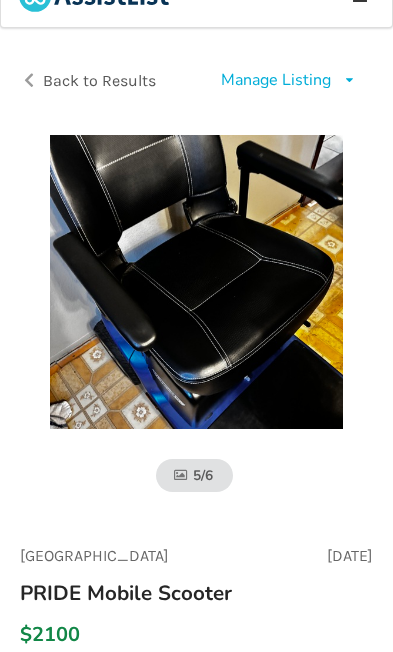 scroll, scrollTop: 0, scrollLeft: 0, axis: both 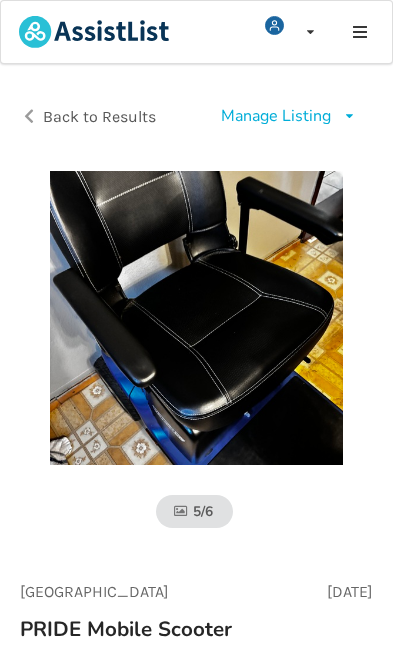 click on "Manage Listing" at bounding box center [276, 116] 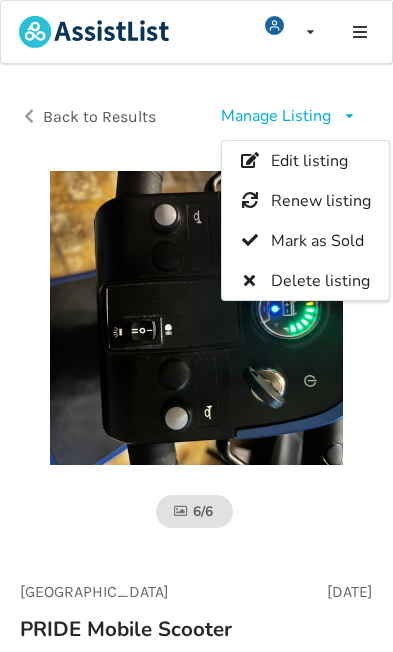 click on "Edit listing" at bounding box center (305, 161) 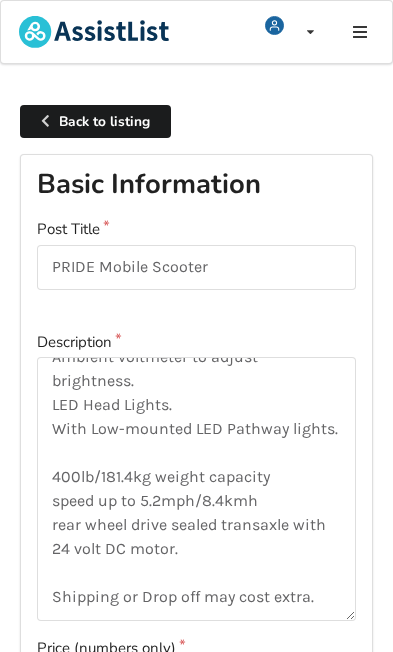 scroll, scrollTop: 168, scrollLeft: 0, axis: vertical 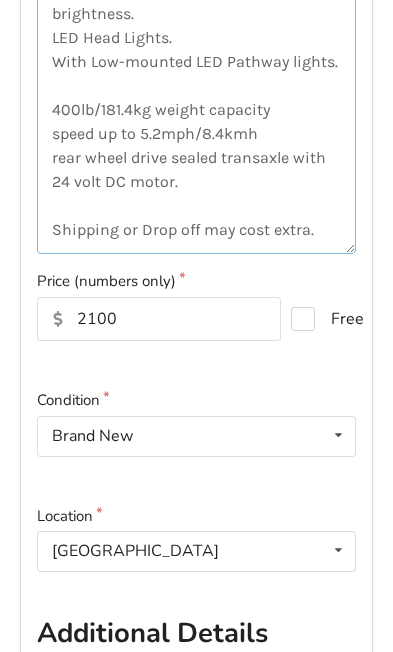 click on "Victory 10.2 series
3W: S6102
Ocean Blue- exclusive feather, touch disassembly.
Puddle lights.
USB Charging port.
Ambient voltmeter to adjust brightness.
LED Head Lights.
With Low-mounted LED Pathway lights.
400lb/181.4kg weight capacity
speed up to 5.2mph/8.4kmh
rear wheel drive sealed transaxle with 24 volt DC motor.
Shipping or Drop off may cost extra." at bounding box center [197, 122] 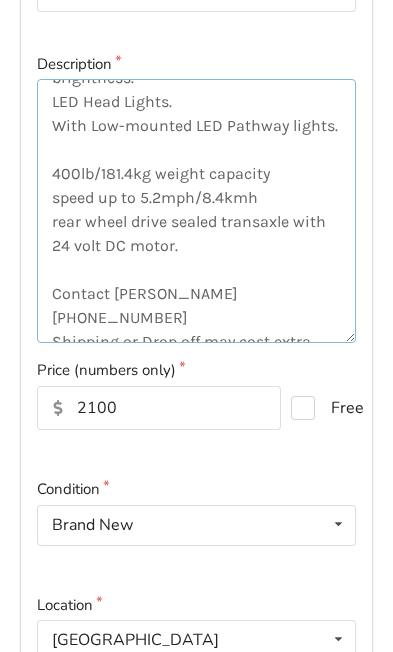 scroll, scrollTop: 192, scrollLeft: 0, axis: vertical 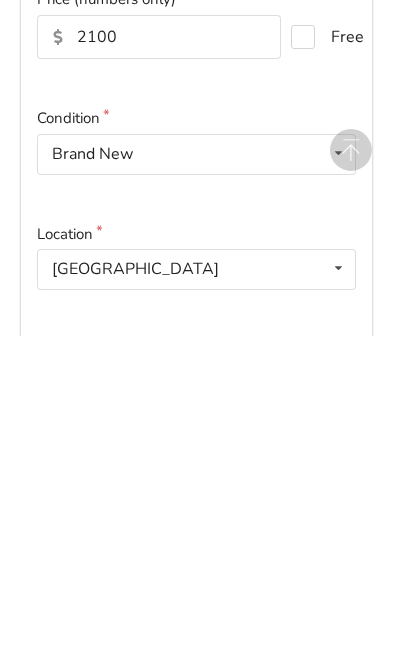 type on "Victory 10.2 series
3W: S6102
Ocean Blue- exclusive feather, touch disassembly.
Puddle lights.
USB Charging port.
Ambient voltmeter to adjust brightness.
LED Head Lights.
With Low-mounted LED Pathway lights.
400lb/181.4kg weight capacity
speed up to 5.2mph/8.4kmh
rear wheel drive sealed transaxle with 24 volt DC motor.
Contact Kevin 778-697-5750
Shipping or Drop off may cost extra." 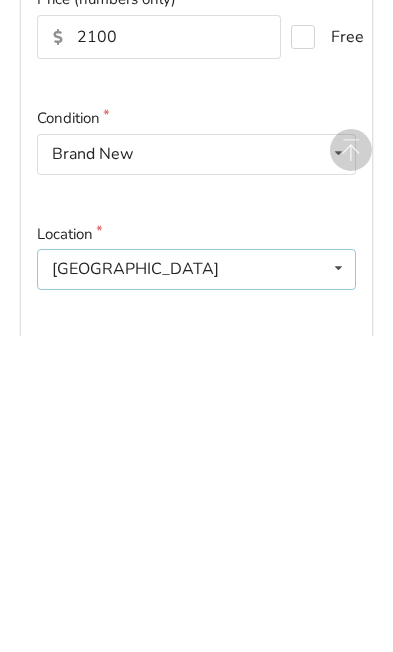 click on "Vancouver Abbotsford Burnaby Chilliwack Coquitlam Delta Langley Maple Ridge Mission New Westminster Northern Interior BC North Vancouver Northwest BC Pitt Meadows Port Coquitlam Port Moody Richmond Surrey Vancouver West Vancouver White Rock Other" at bounding box center [197, 585] 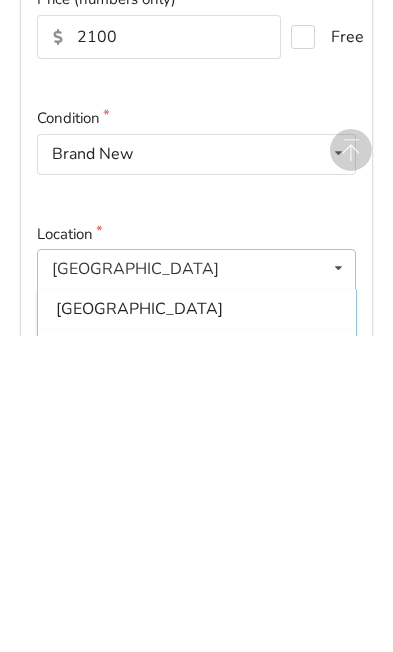scroll, scrollTop: 596, scrollLeft: 0, axis: vertical 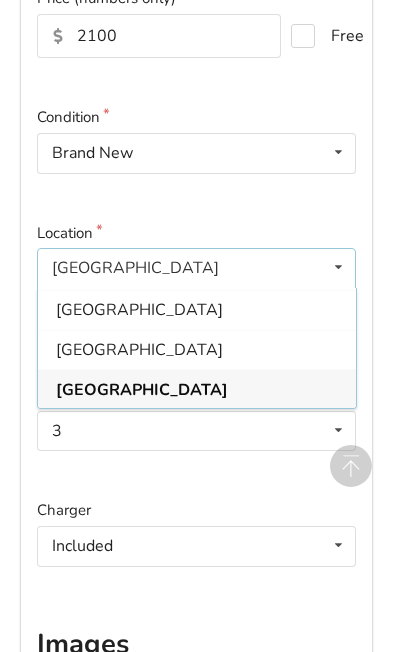 click on "[GEOGRAPHIC_DATA]" at bounding box center (197, 389) 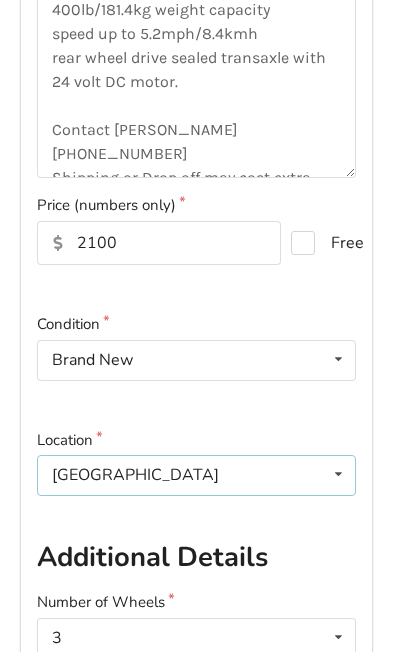 scroll, scrollTop: 442, scrollLeft: 0, axis: vertical 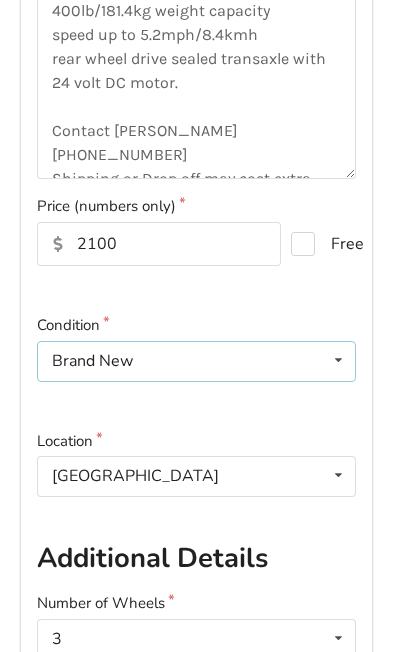 click at bounding box center (338, 360) 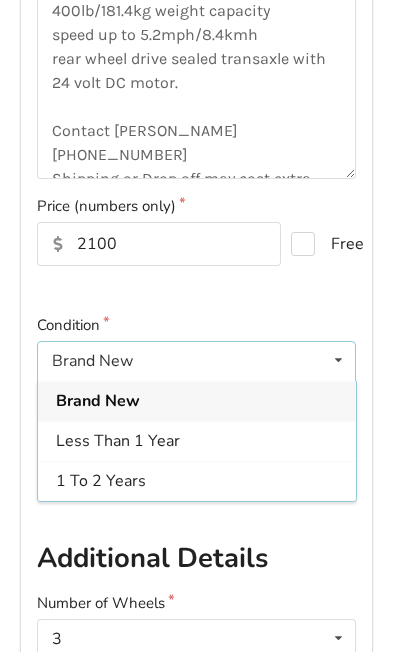 click on "Brand New Brand New Less Than 1 Year 1 To 2 Years 3 To 5 Years Over 5 Years" at bounding box center [197, 361] 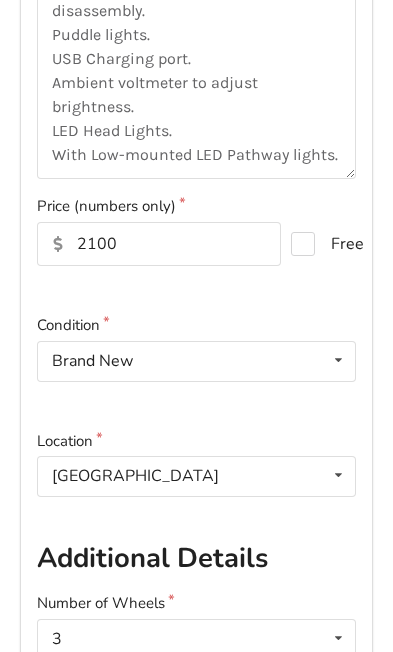 scroll, scrollTop: 0, scrollLeft: 0, axis: both 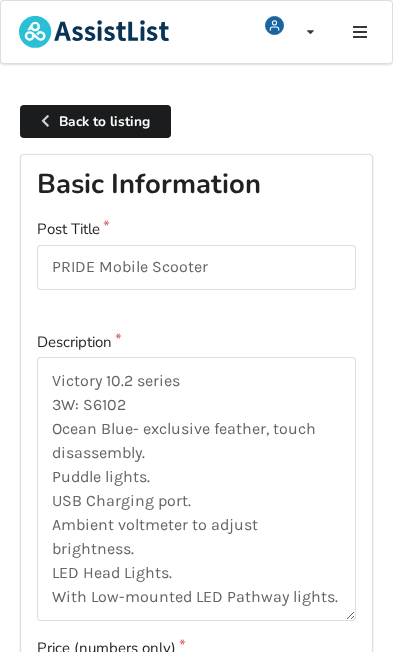 click on "My Listings" at bounding box center [308, -9976] 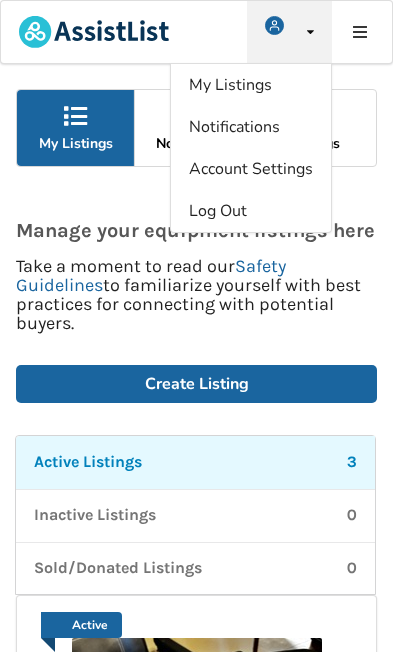 click on "My Listings" at bounding box center (230, 85) 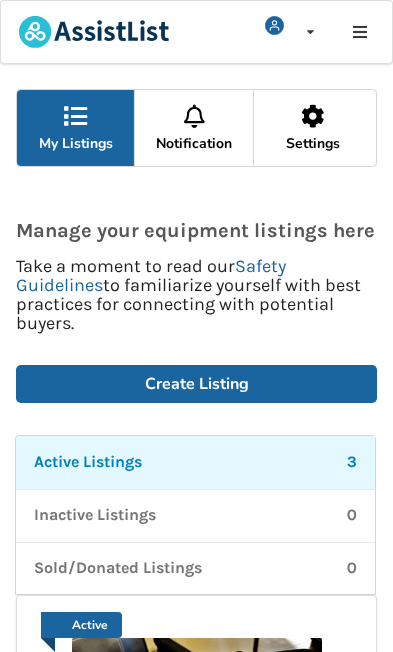 click on "Take a moment to read our  Safety Guidelines  to familiarize yourself with best practices for connecting with potential buyers." at bounding box center (196, 295) 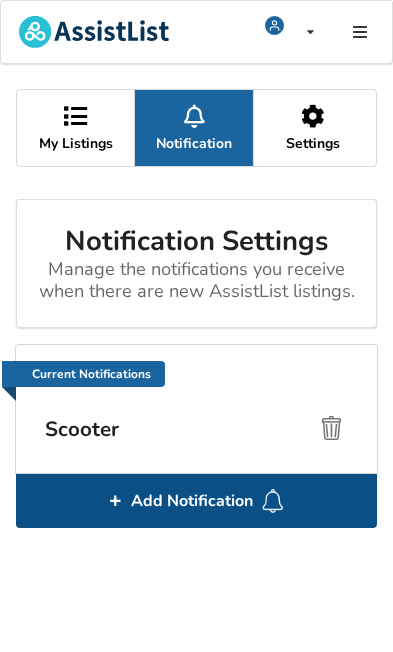 click on "Add Notification" at bounding box center [192, 501] 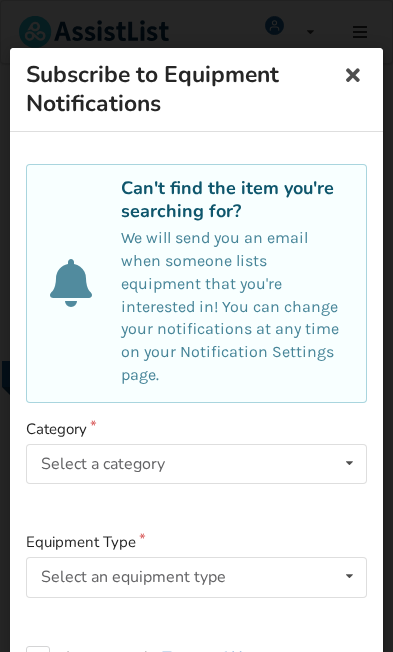 click at bounding box center (353, 74) 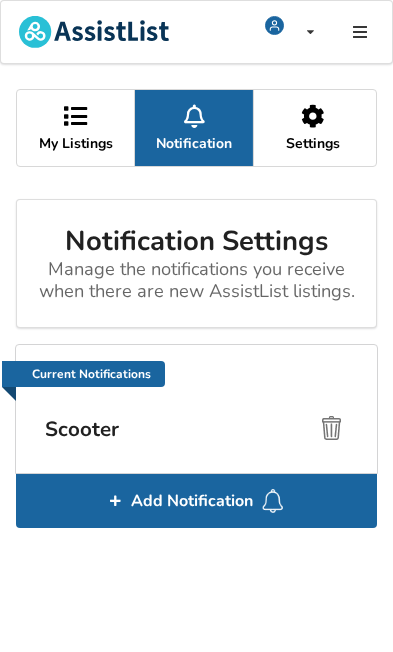 click at bounding box center (313, 117) 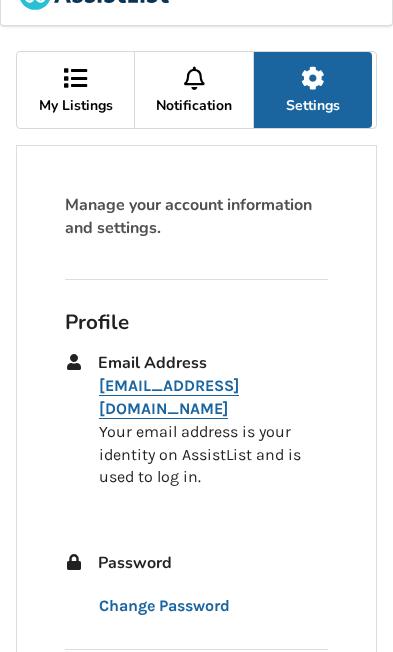 scroll, scrollTop: 0, scrollLeft: 0, axis: both 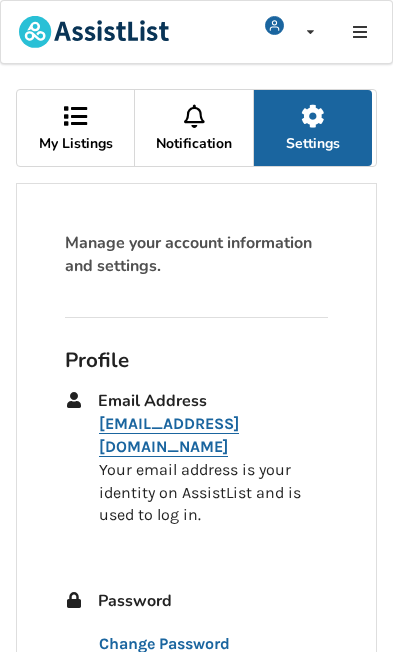 click at bounding box center [76, 117] 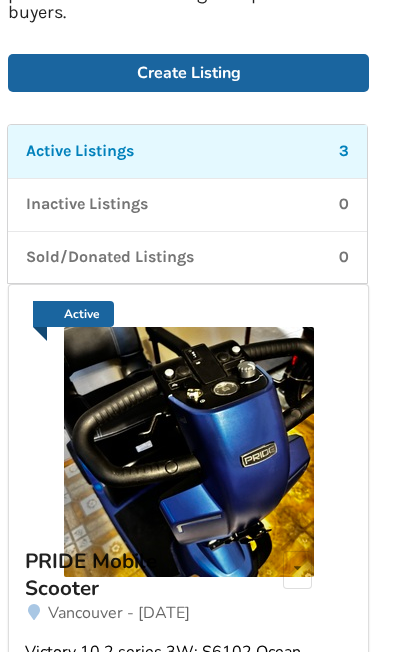 scroll, scrollTop: 310, scrollLeft: 8, axis: both 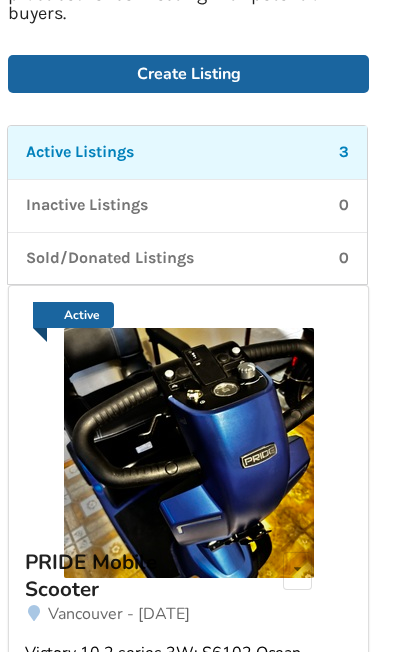 click on "Create Listing" at bounding box center (188, 74) 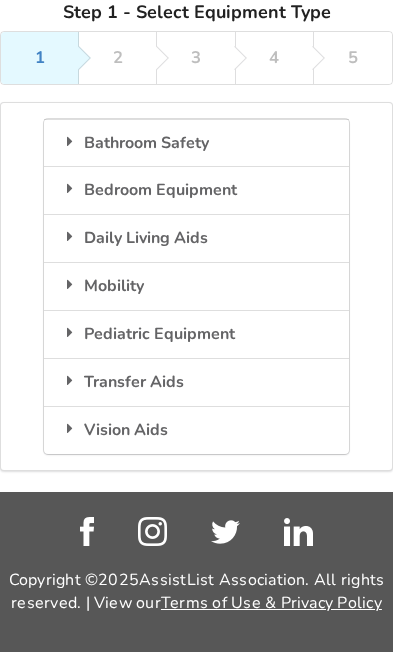 scroll, scrollTop: 0, scrollLeft: 0, axis: both 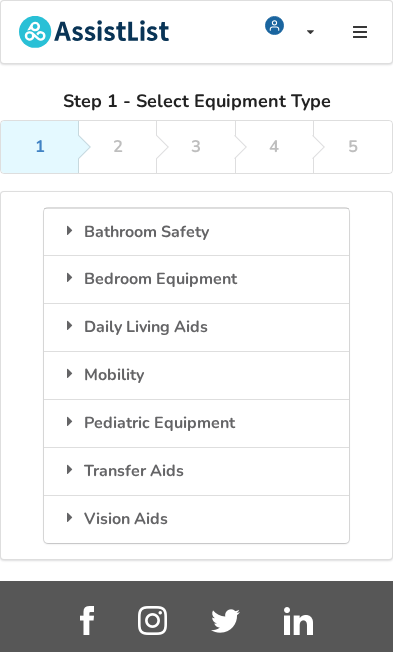 click on "My Listings" at bounding box center (290, -9976) 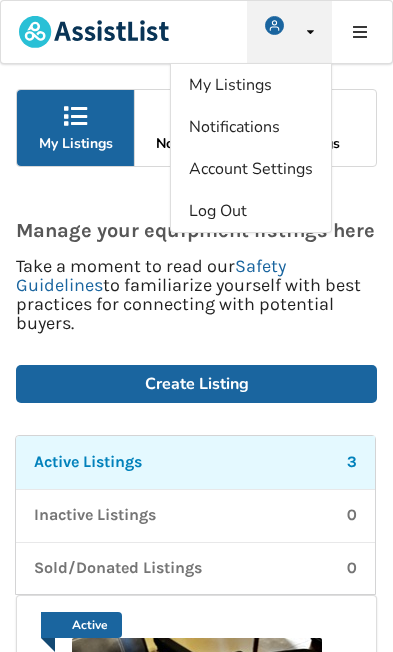 click on "Active Listings 3" at bounding box center (195, 462) 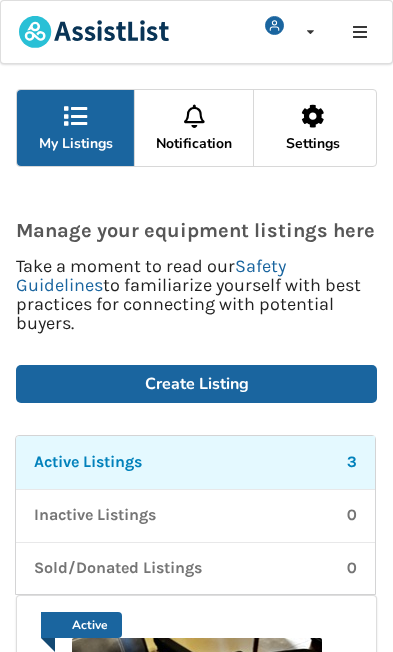 click at bounding box center (313, 117) 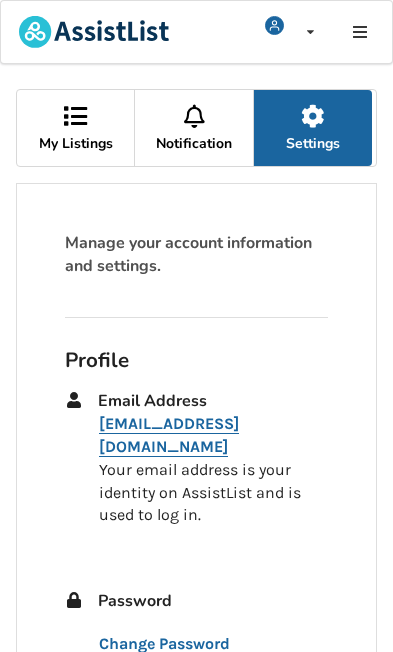 click on "Manage your account information and settings." at bounding box center [196, 255] 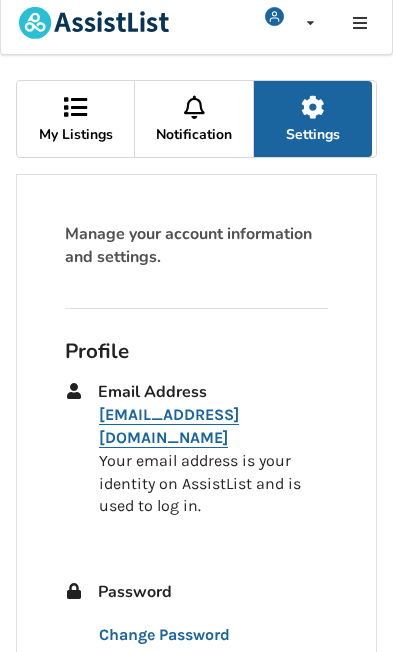 scroll, scrollTop: 0, scrollLeft: 0, axis: both 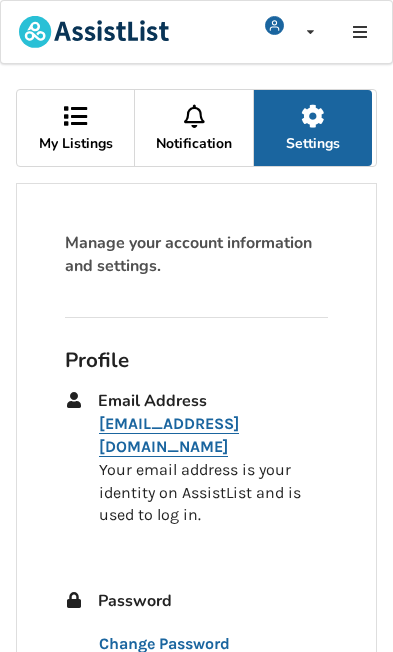 click on "Notifications" at bounding box center (290, -9934) 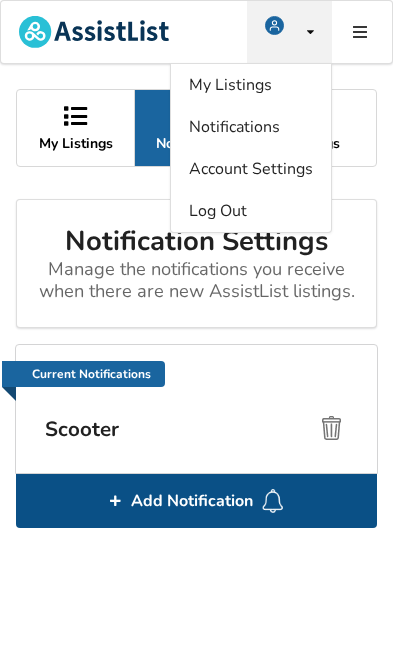 click on "Add Notification" at bounding box center (192, 501) 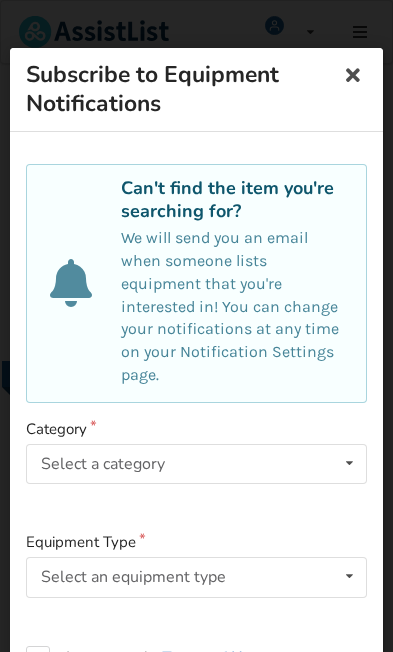 click at bounding box center (353, 74) 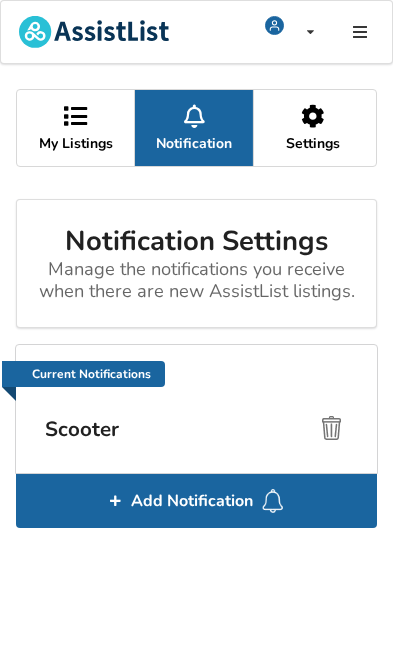 click at bounding box center [313, 117] 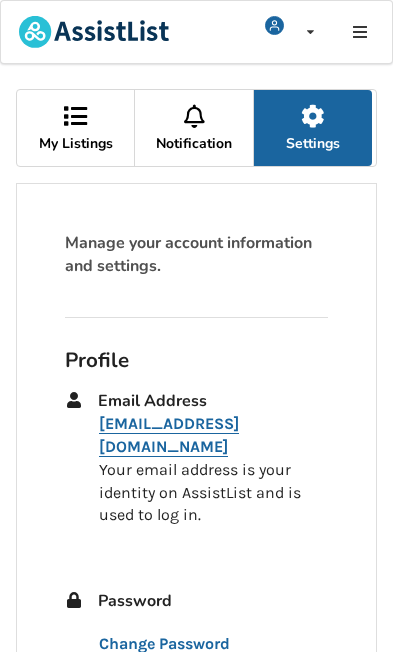 click at bounding box center (359, 32) 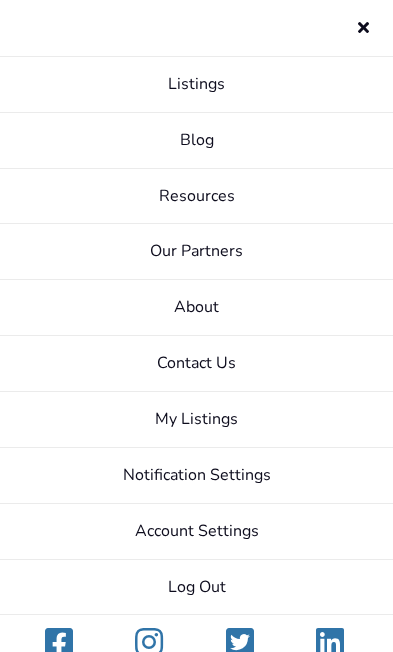 click on "Listings" at bounding box center [196, 85] 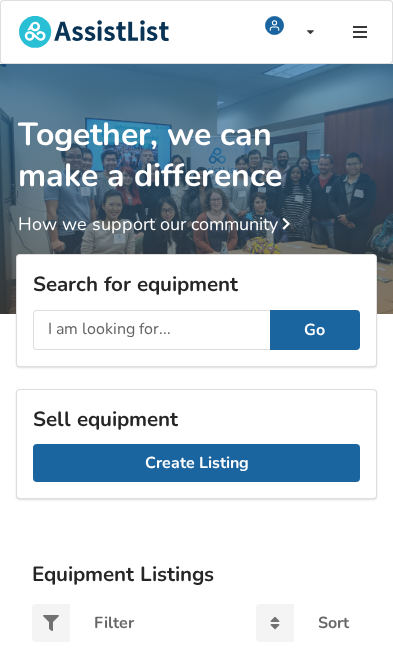 scroll, scrollTop: 214, scrollLeft: 0, axis: vertical 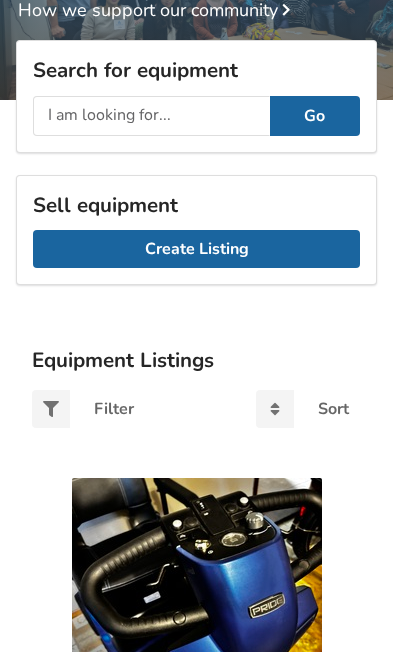 click on "Sell equipment Create Listing" at bounding box center (196, 300) 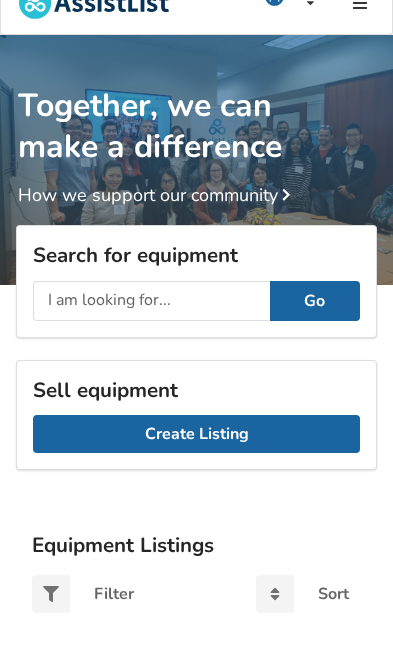scroll, scrollTop: 0, scrollLeft: 0, axis: both 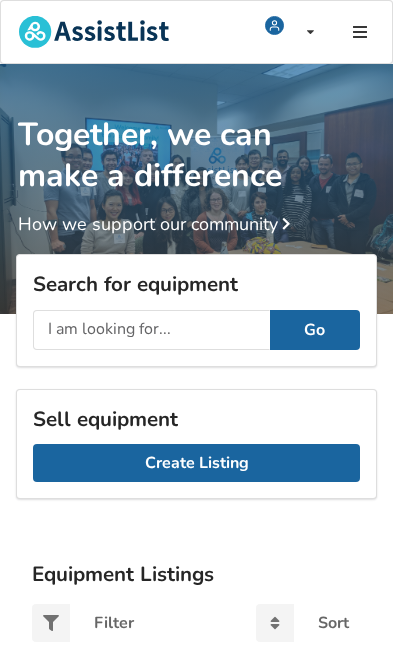 click on "My Listings" at bounding box center (308, -9976) 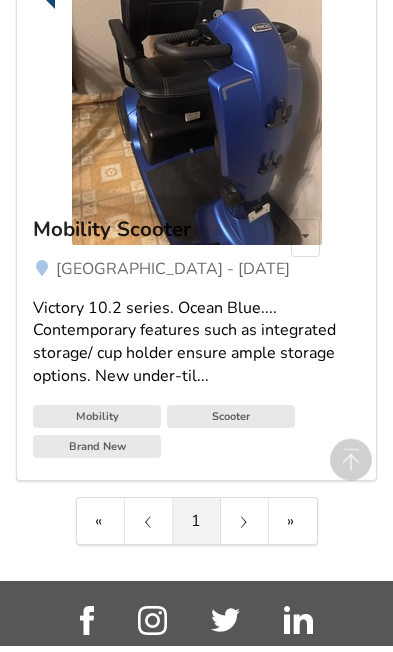 scroll, scrollTop: 1727, scrollLeft: 0, axis: vertical 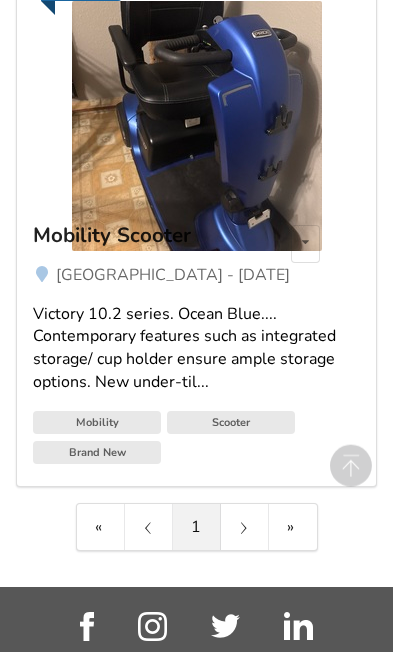 click on "Mobility" at bounding box center (97, 423) 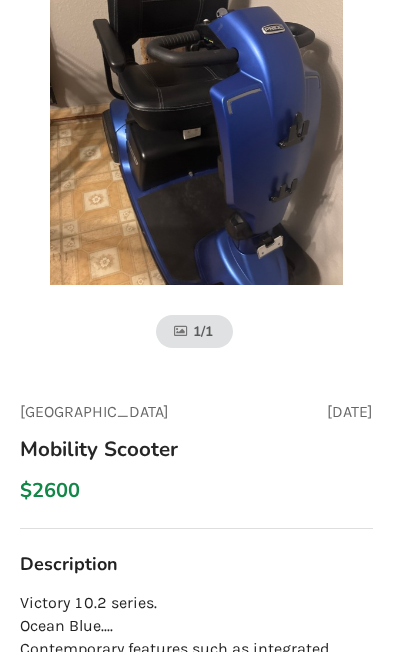 scroll, scrollTop: 181, scrollLeft: 0, axis: vertical 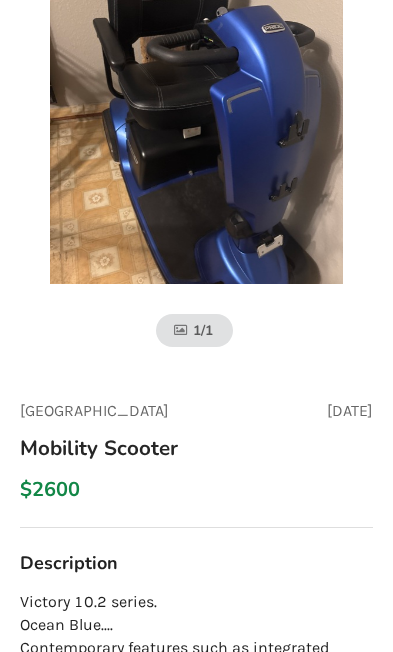click on "$2600" at bounding box center (50, 490) 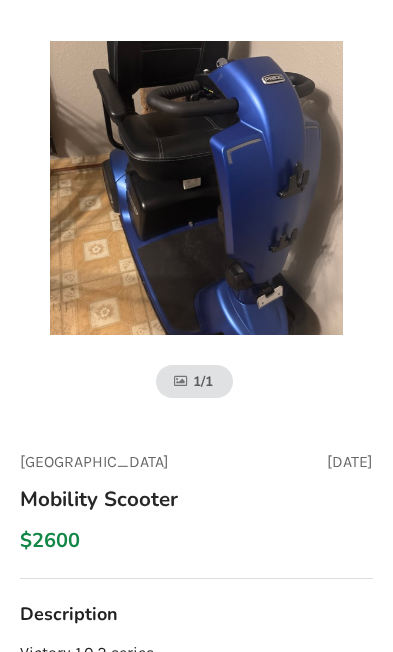 scroll, scrollTop: 0, scrollLeft: 0, axis: both 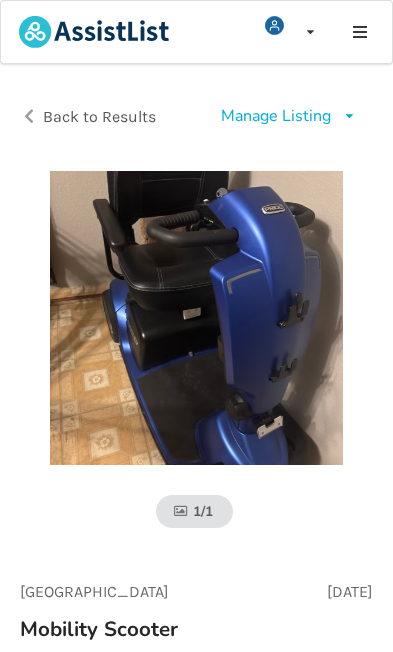 click on "Manage Listing" at bounding box center (276, 116) 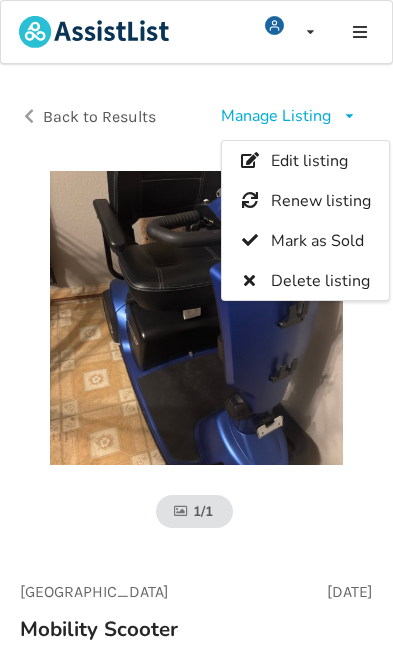 click on "Edit listing" at bounding box center [308, 162] 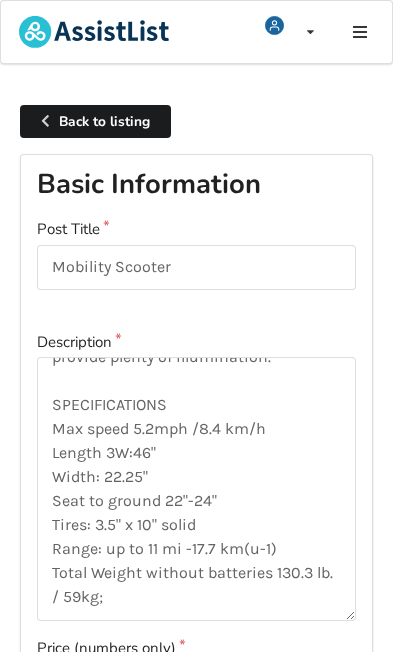 scroll, scrollTop: 265, scrollLeft: 0, axis: vertical 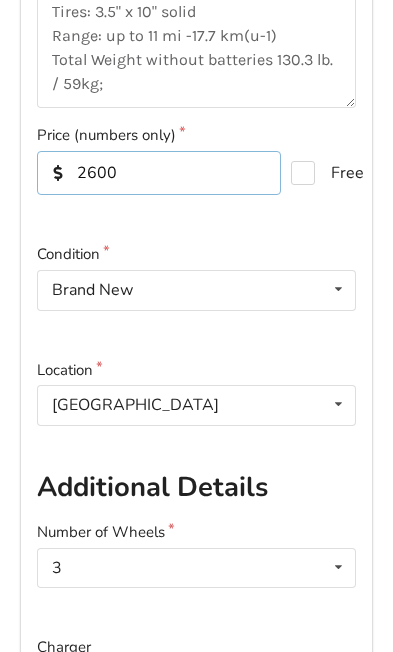 click on "2600" at bounding box center (159, 174) 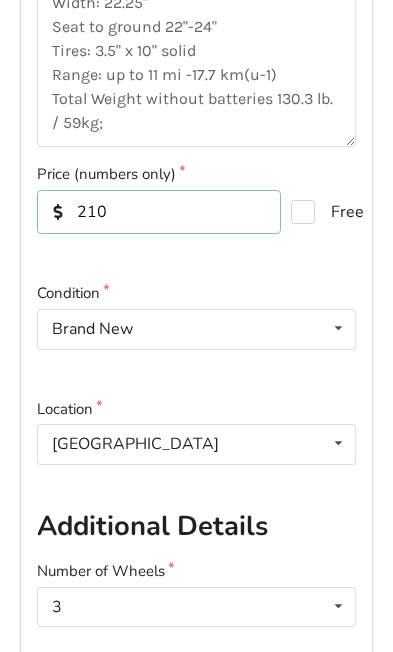 type on "2100" 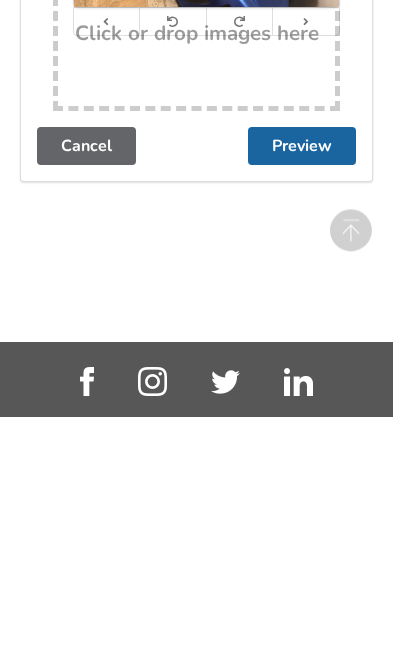 scroll, scrollTop: 1518, scrollLeft: 0, axis: vertical 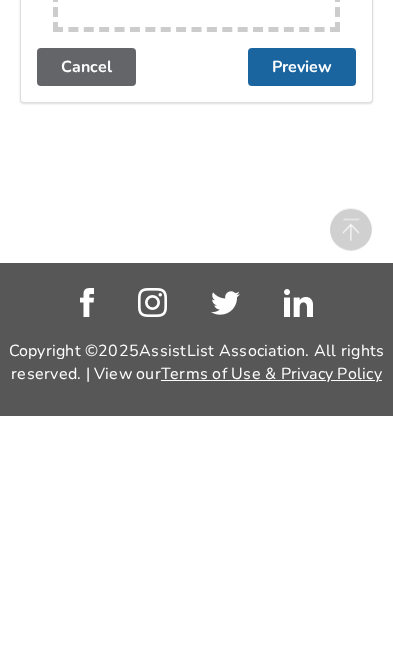 click on "Preview" at bounding box center [302, 303] 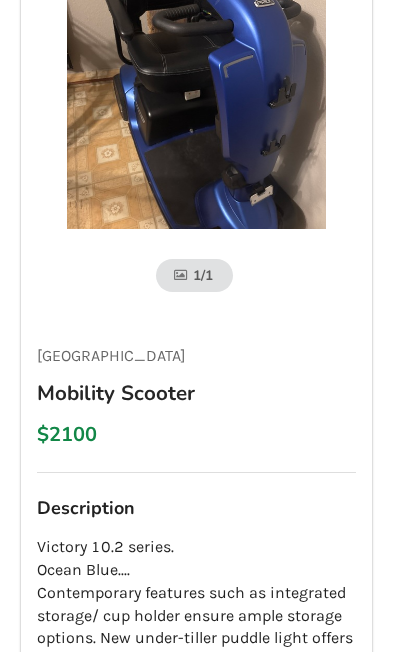 scroll, scrollTop: 0, scrollLeft: 0, axis: both 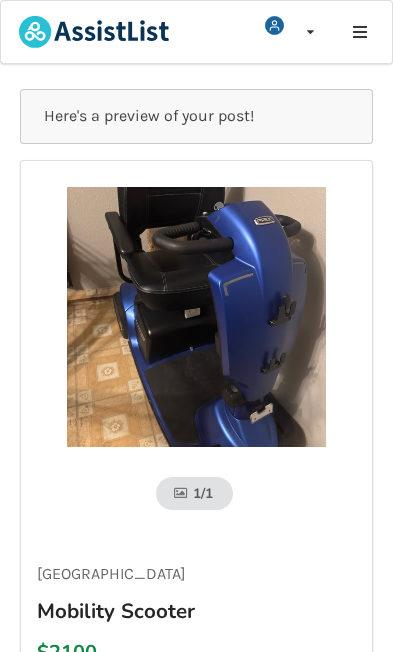 click at bounding box center (359, 32) 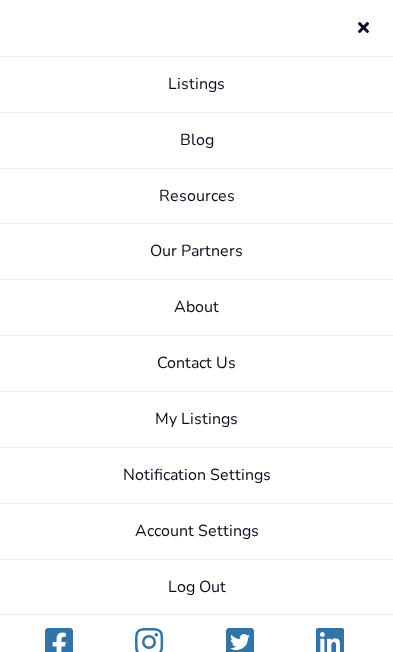 click at bounding box center (363, 24) 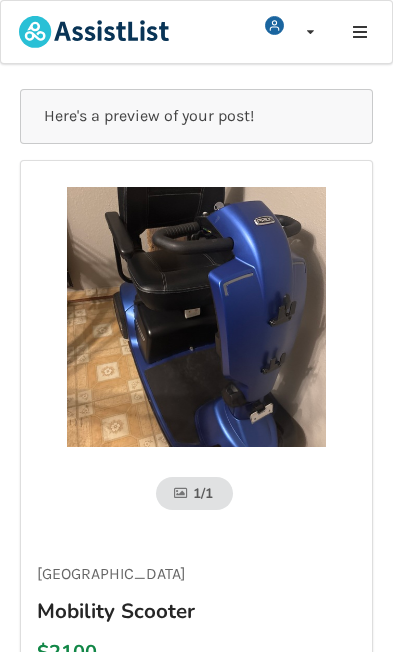 click on "Notifications" at bounding box center [312, -9934] 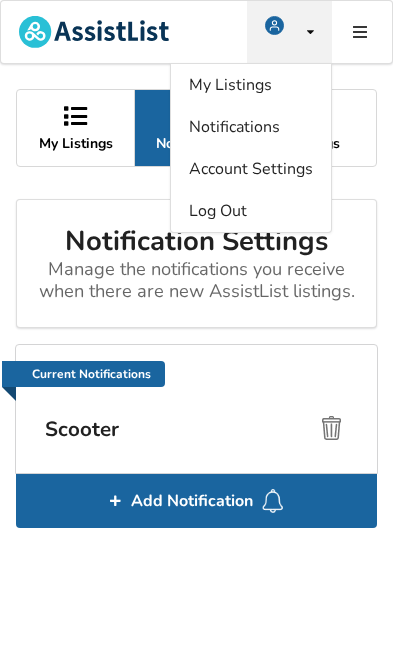 click on "Account Settings" at bounding box center (251, 169) 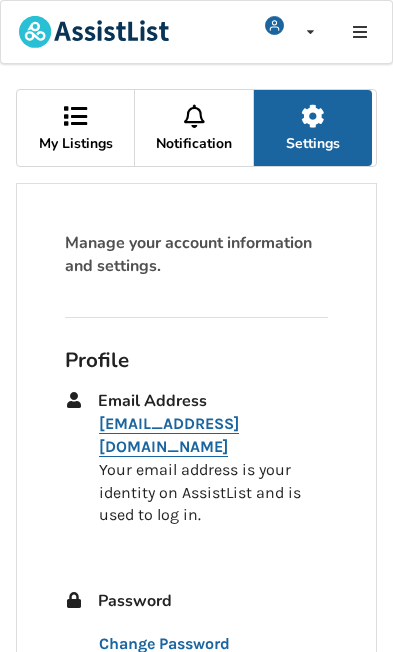 click on "Log Out" at bounding box center [290, -9850] 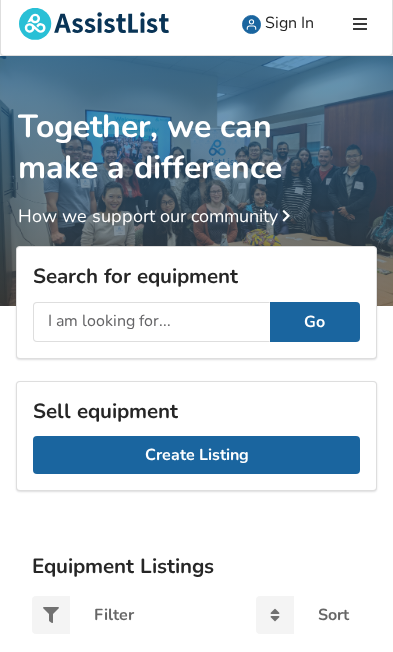 scroll, scrollTop: 0, scrollLeft: 0, axis: both 